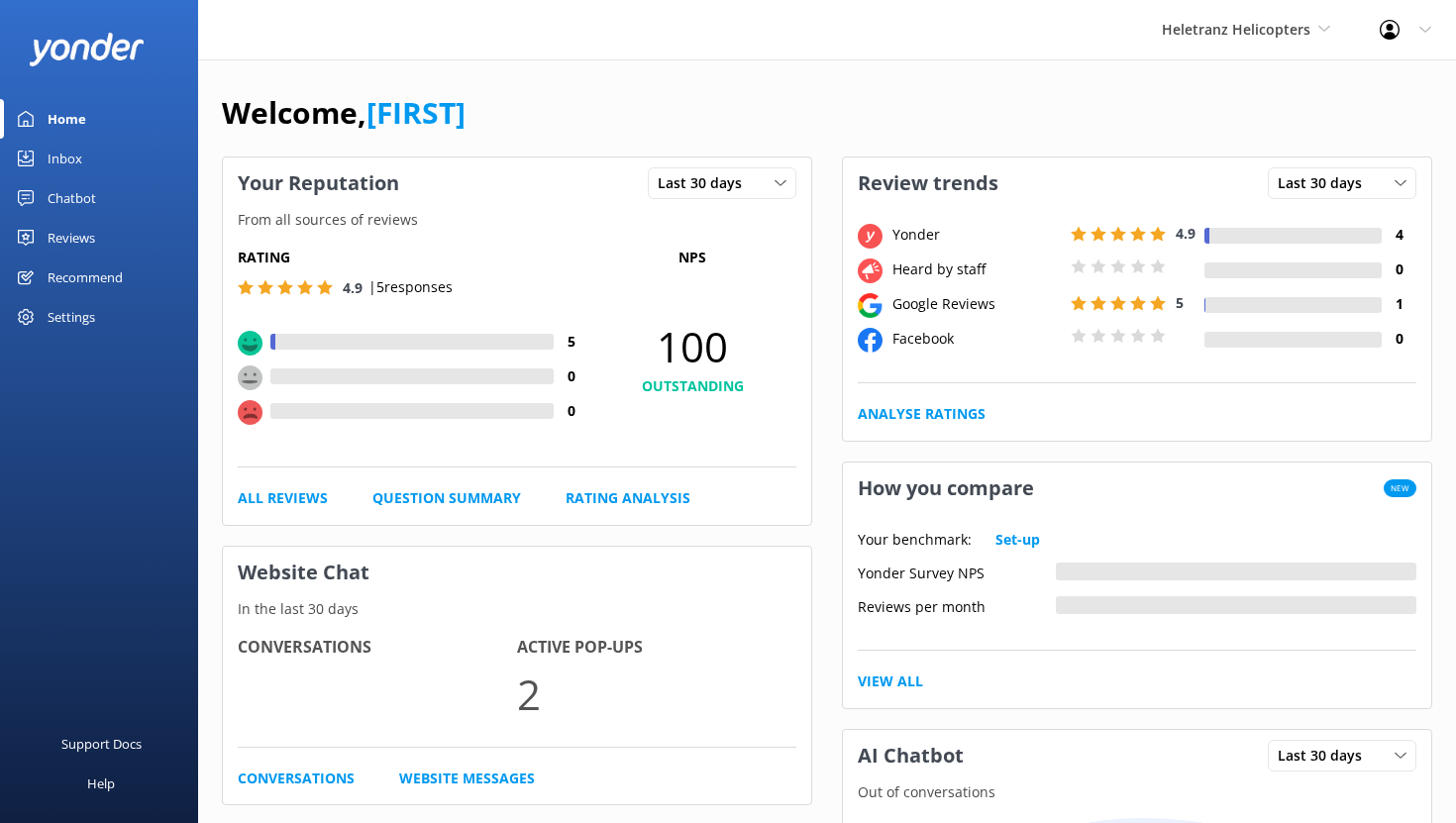 scroll, scrollTop: 0, scrollLeft: 0, axis: both 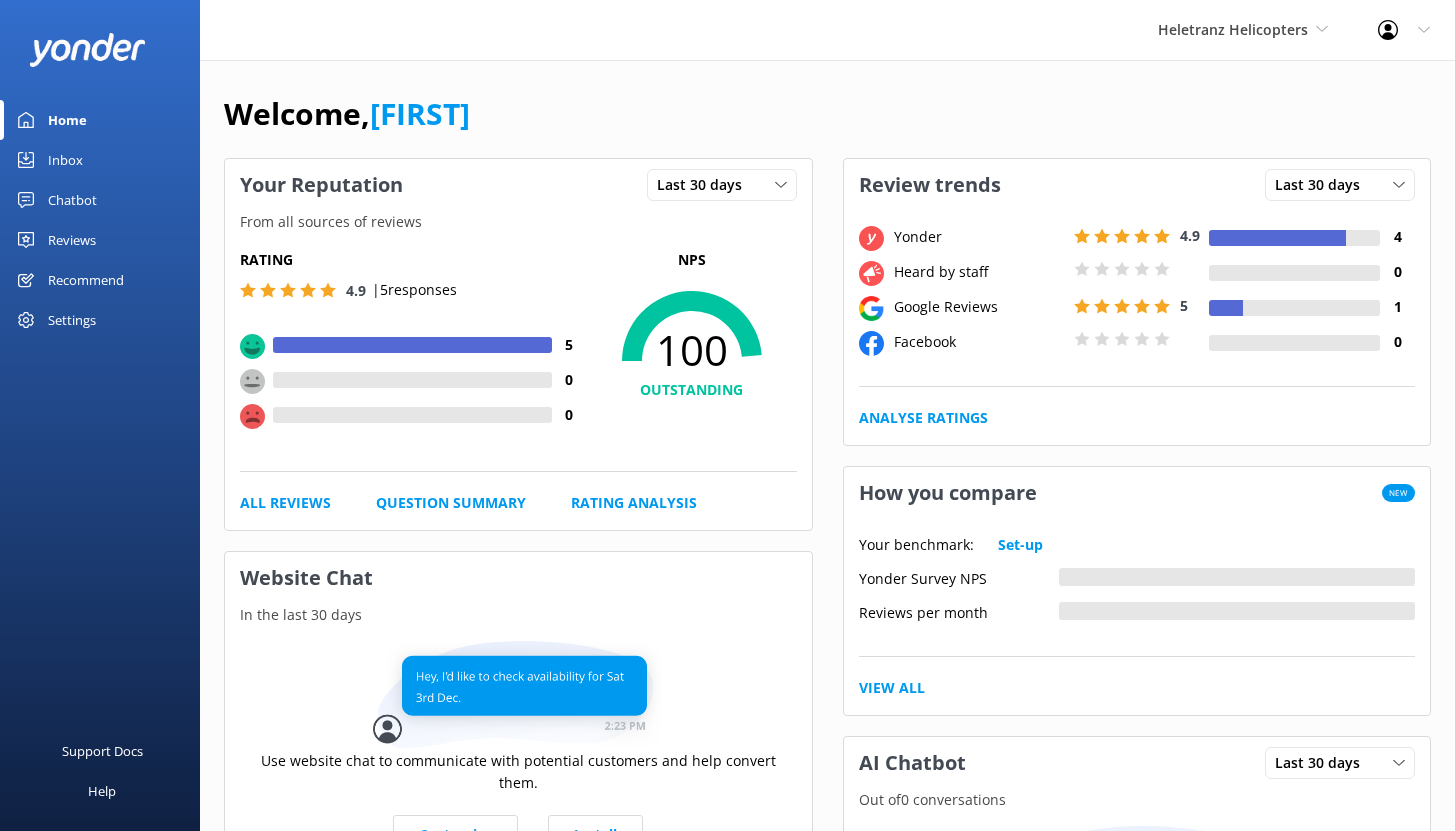 click on "Chatbot" at bounding box center [72, 200] 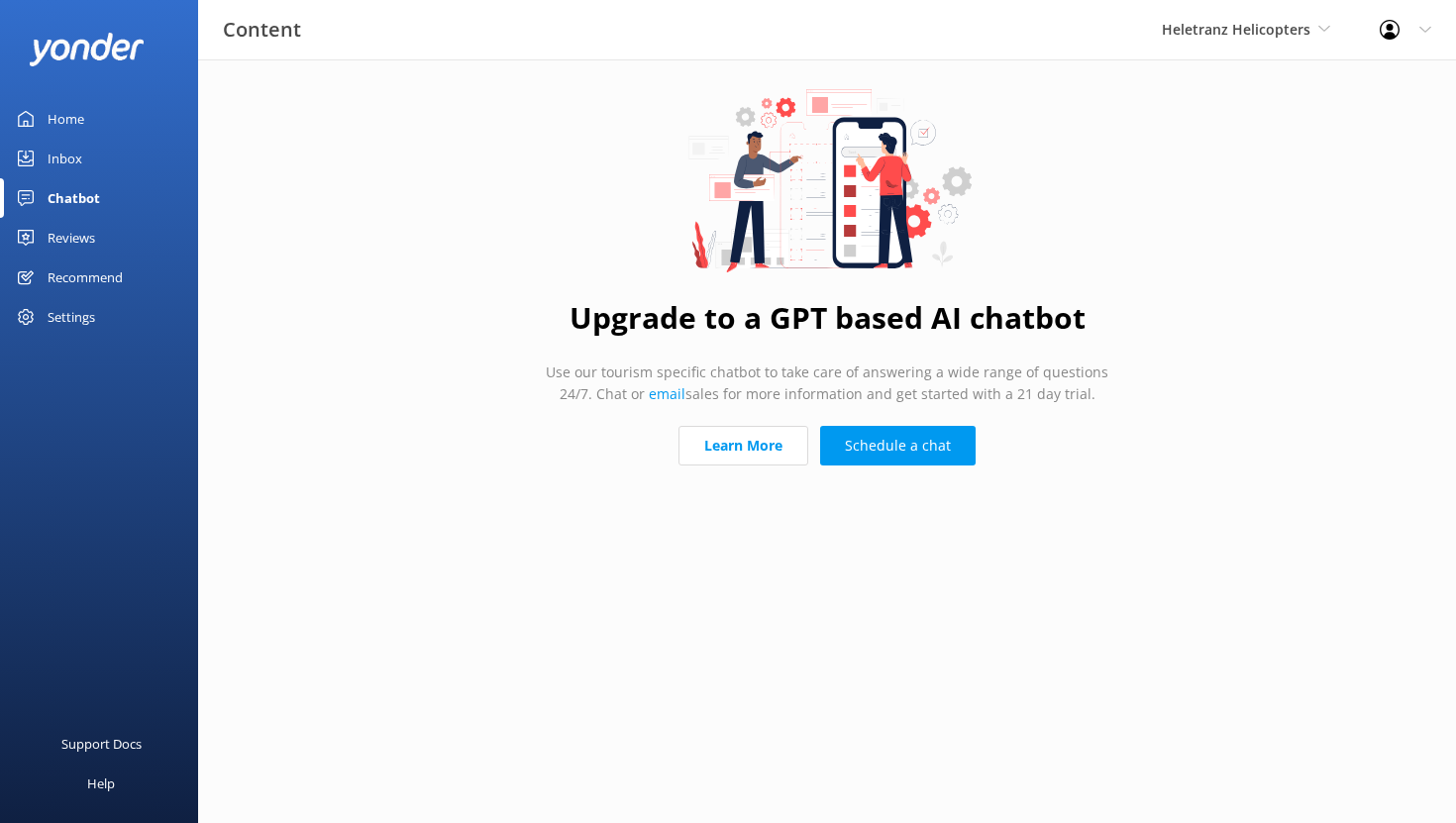 click on "Reviews" at bounding box center [71, 238] 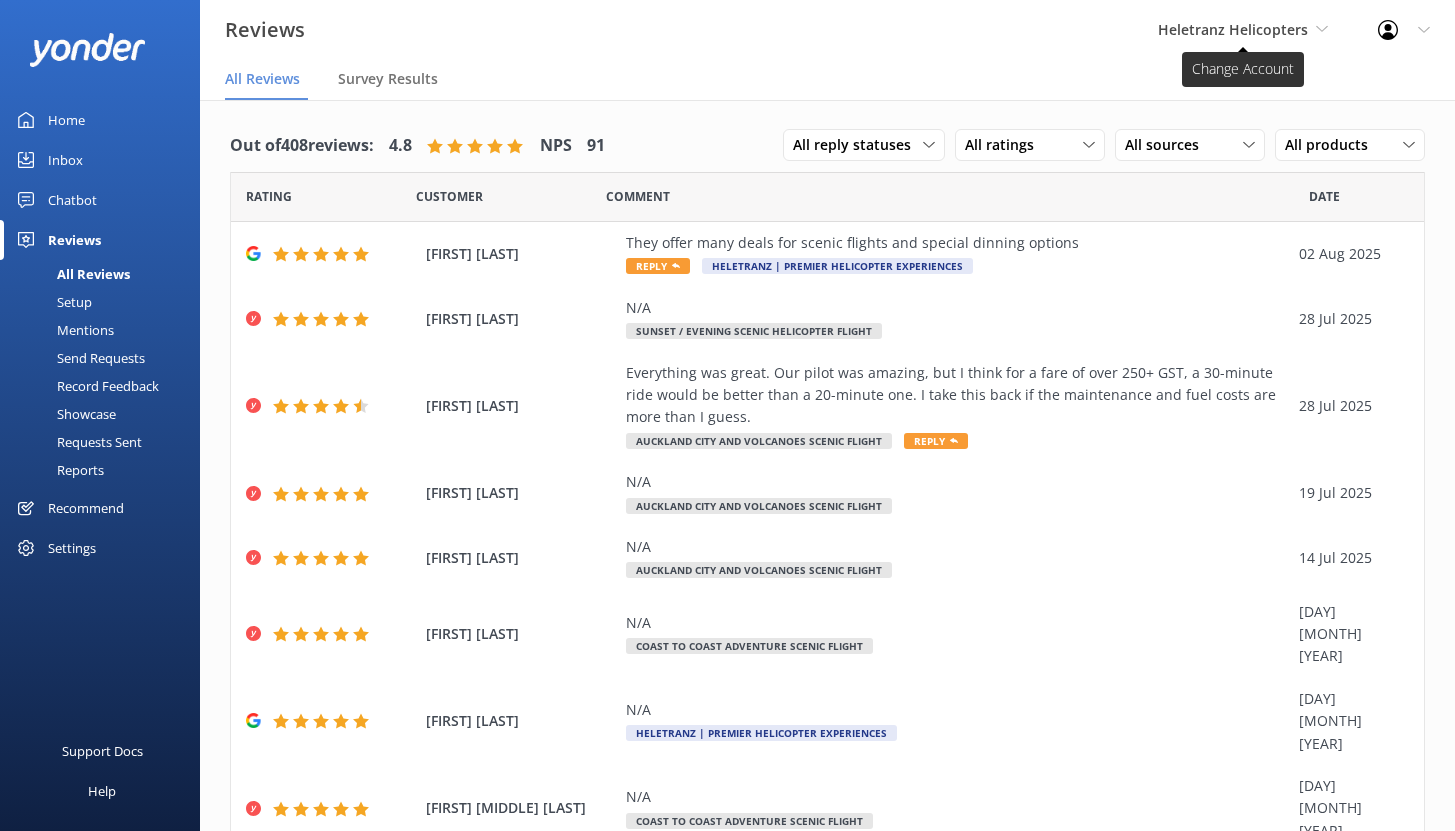 click on "Heletranz Helicopters" at bounding box center [1233, 29] 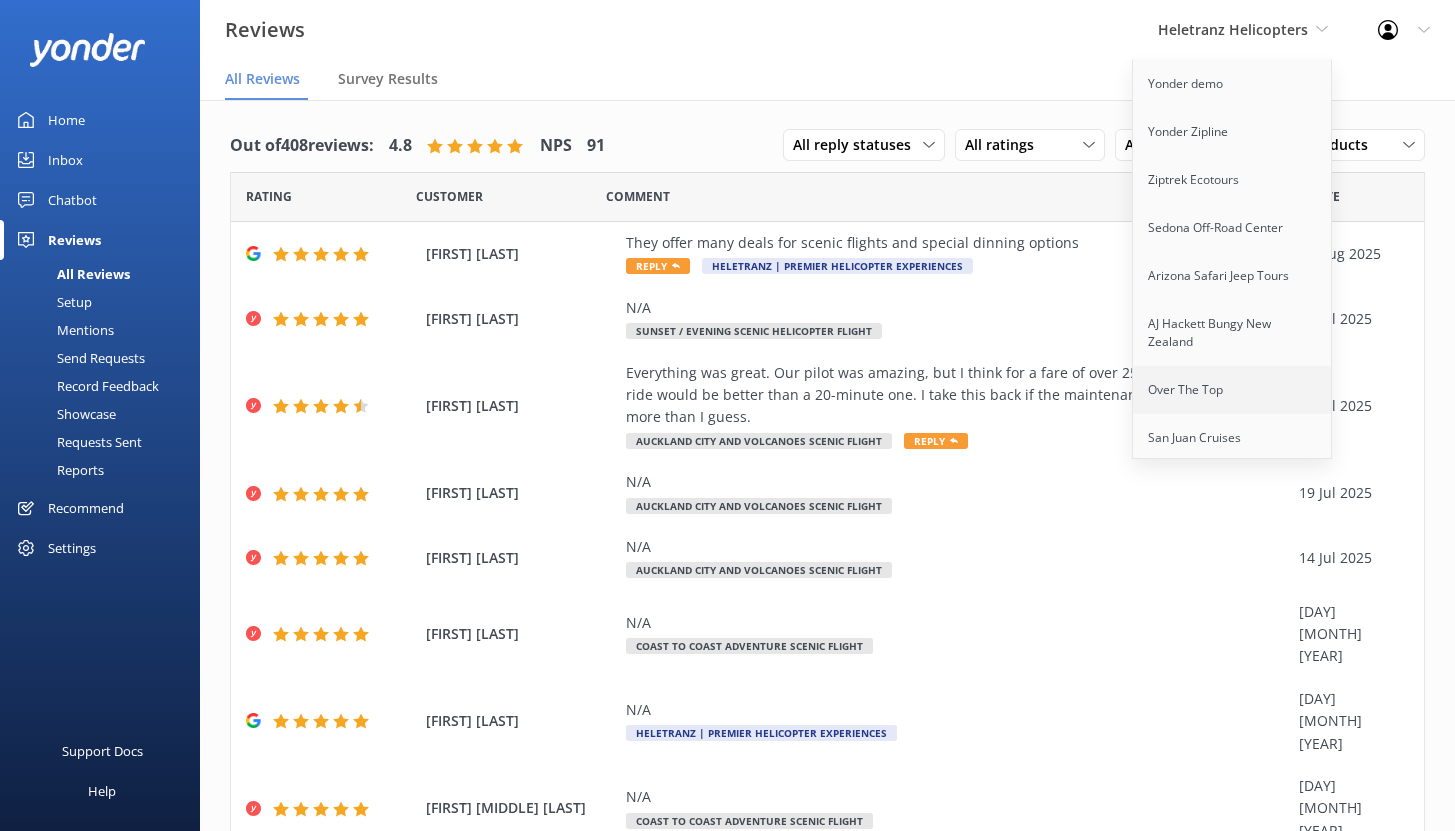 click on "Over The Top" at bounding box center (1233, 390) 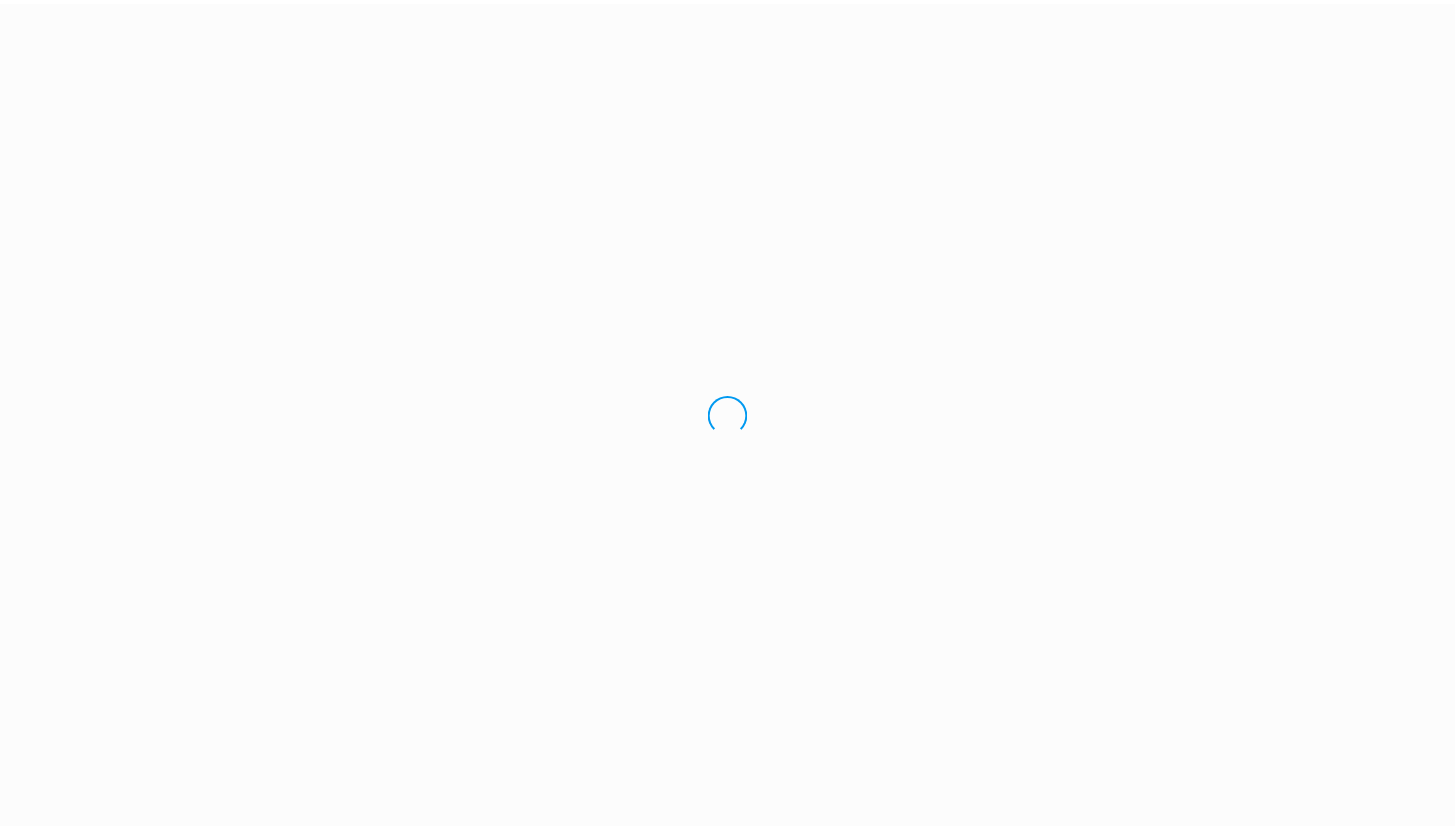 scroll, scrollTop: 0, scrollLeft: 0, axis: both 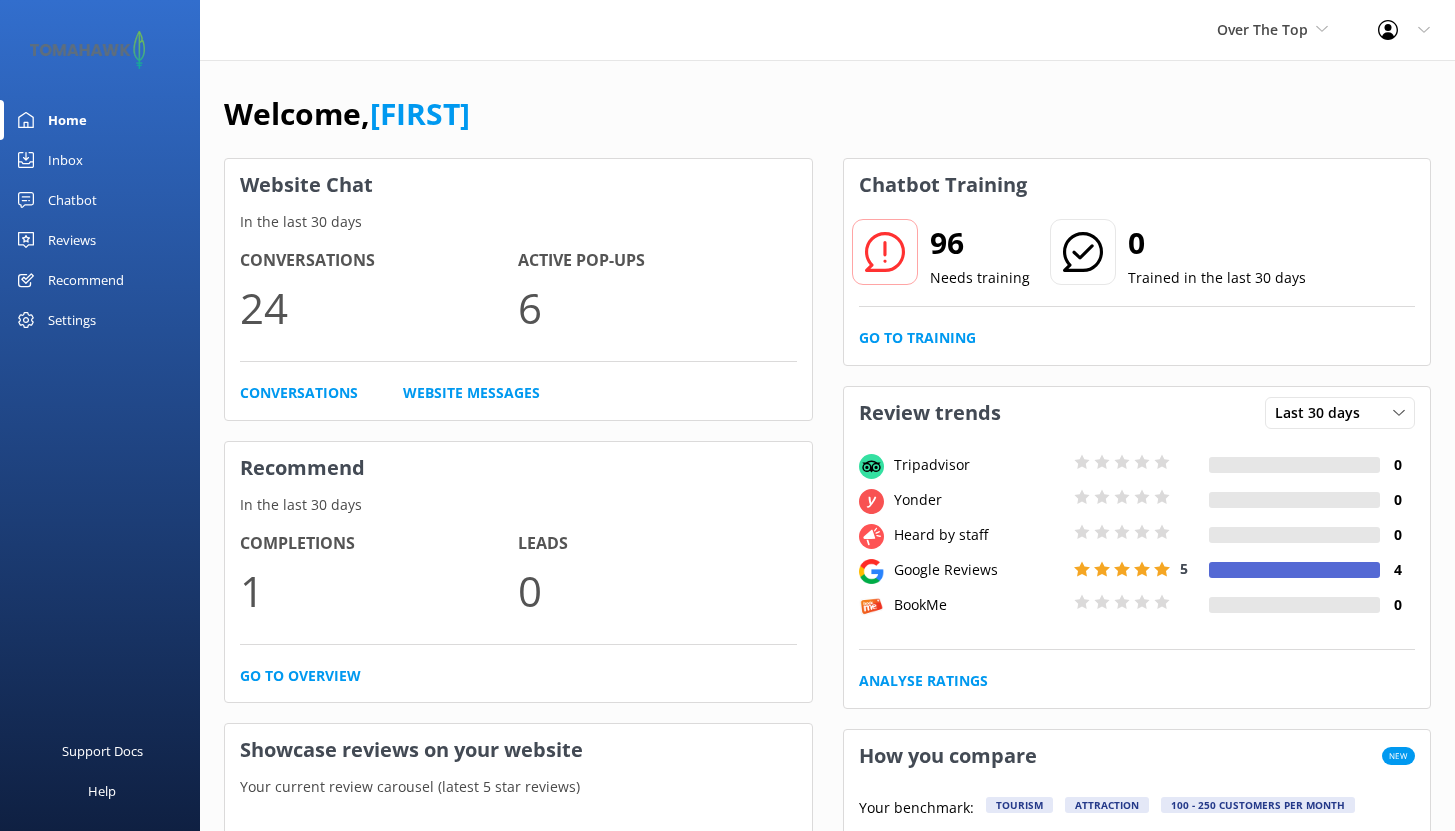 click on "Chatbot" at bounding box center [72, 200] 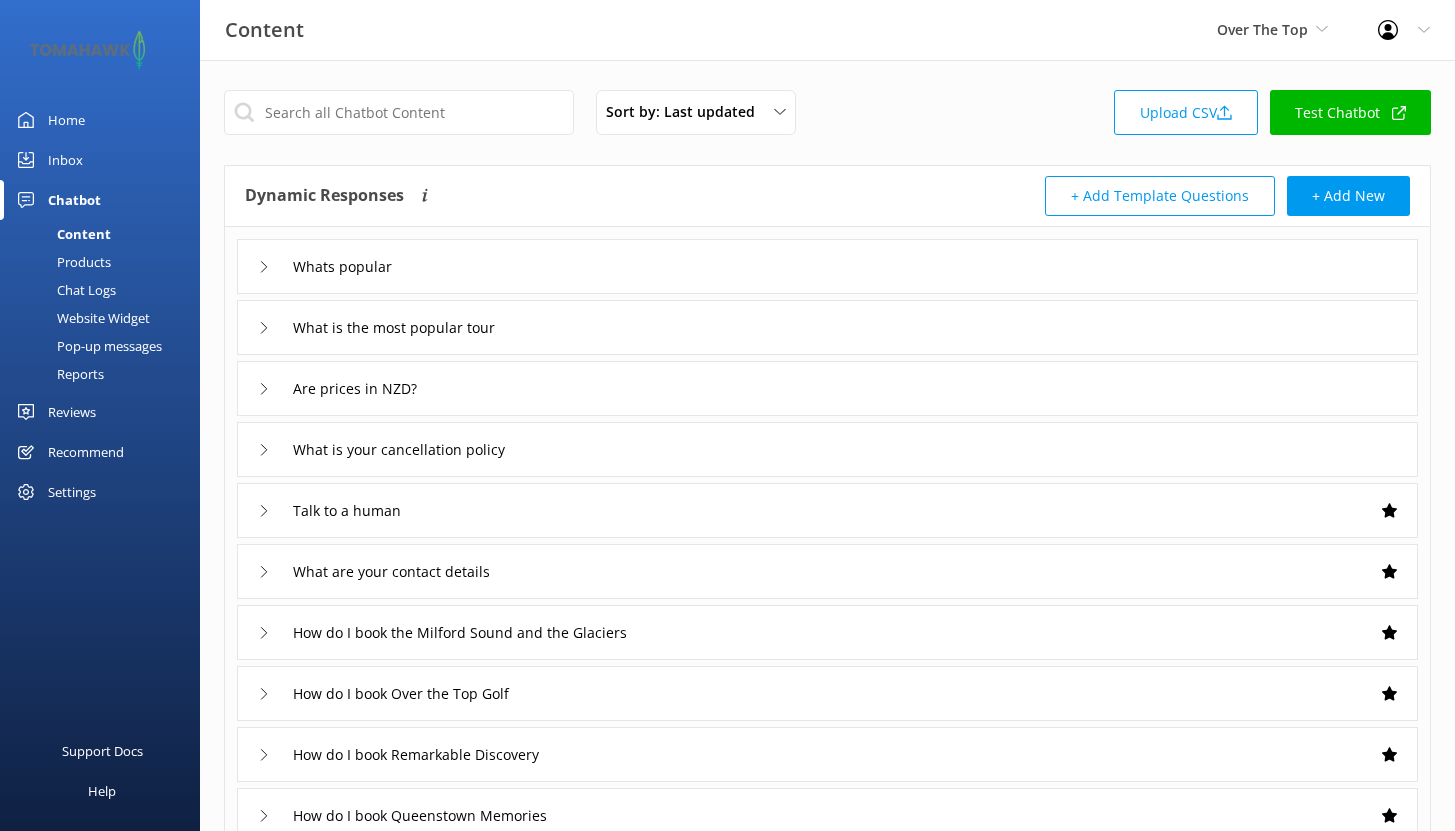 click on "Reports" at bounding box center [58, 374] 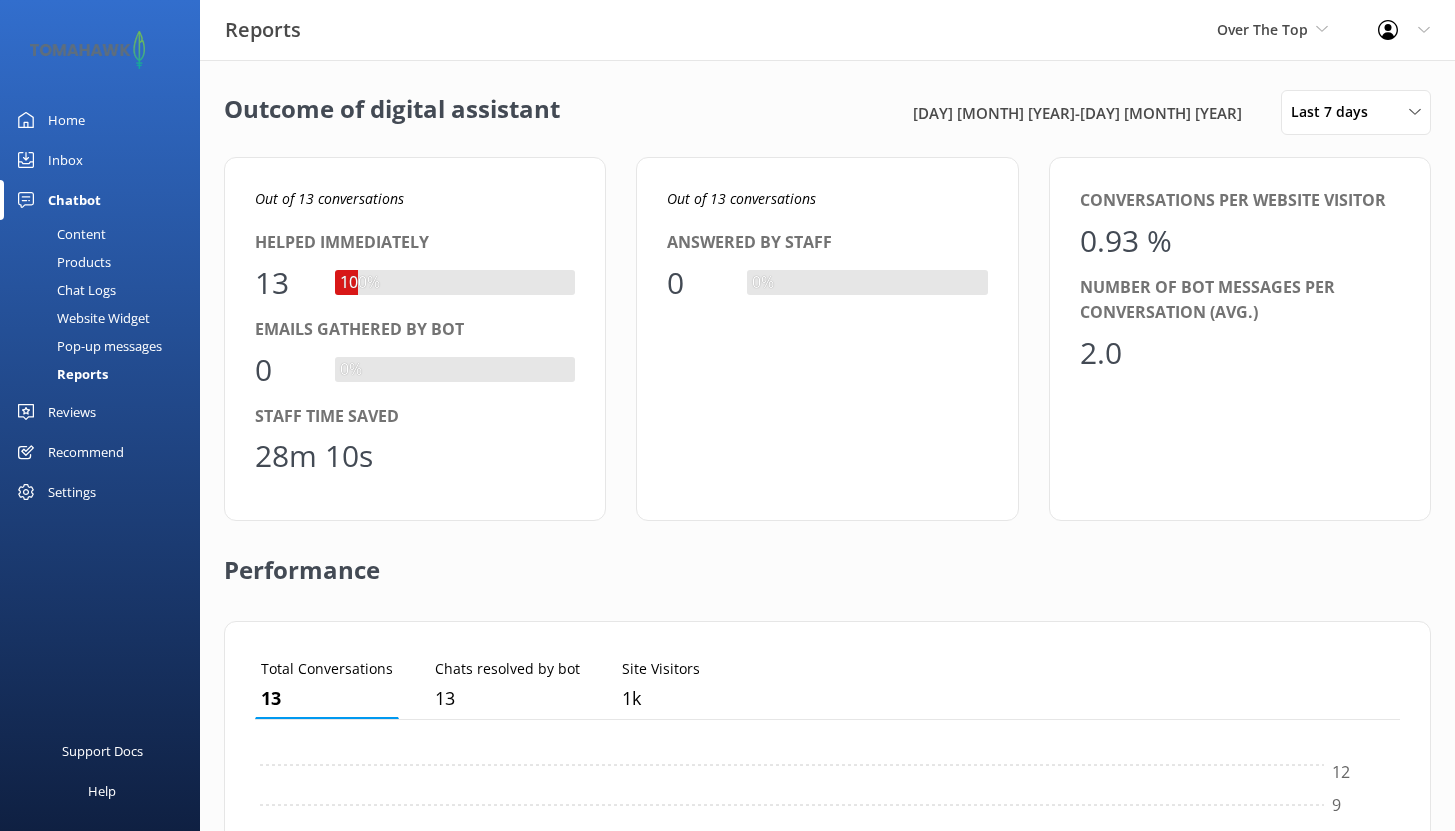 scroll, scrollTop: 16, scrollLeft: 16, axis: both 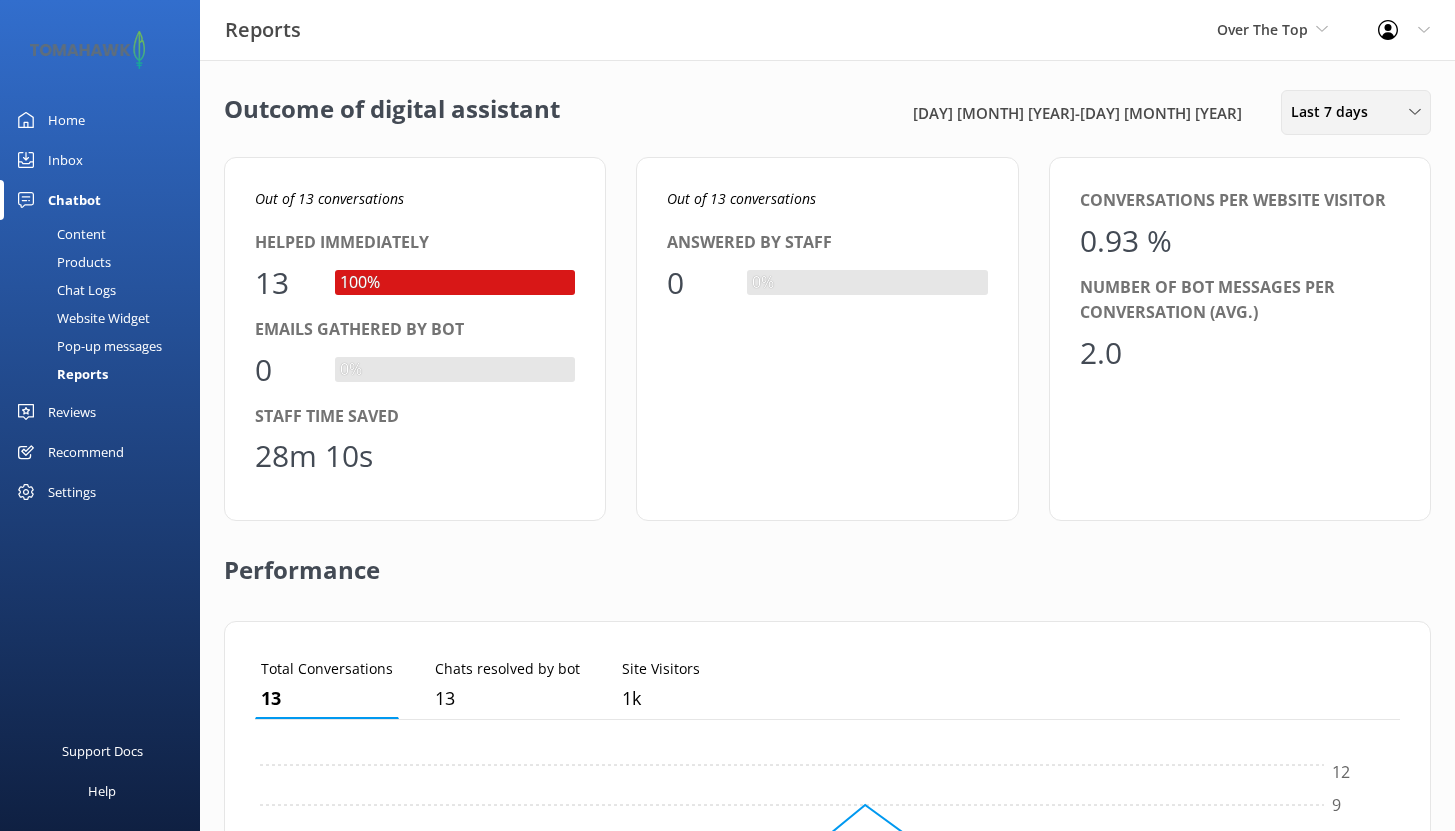 click on "Last 7 days" at bounding box center (1335, 112) 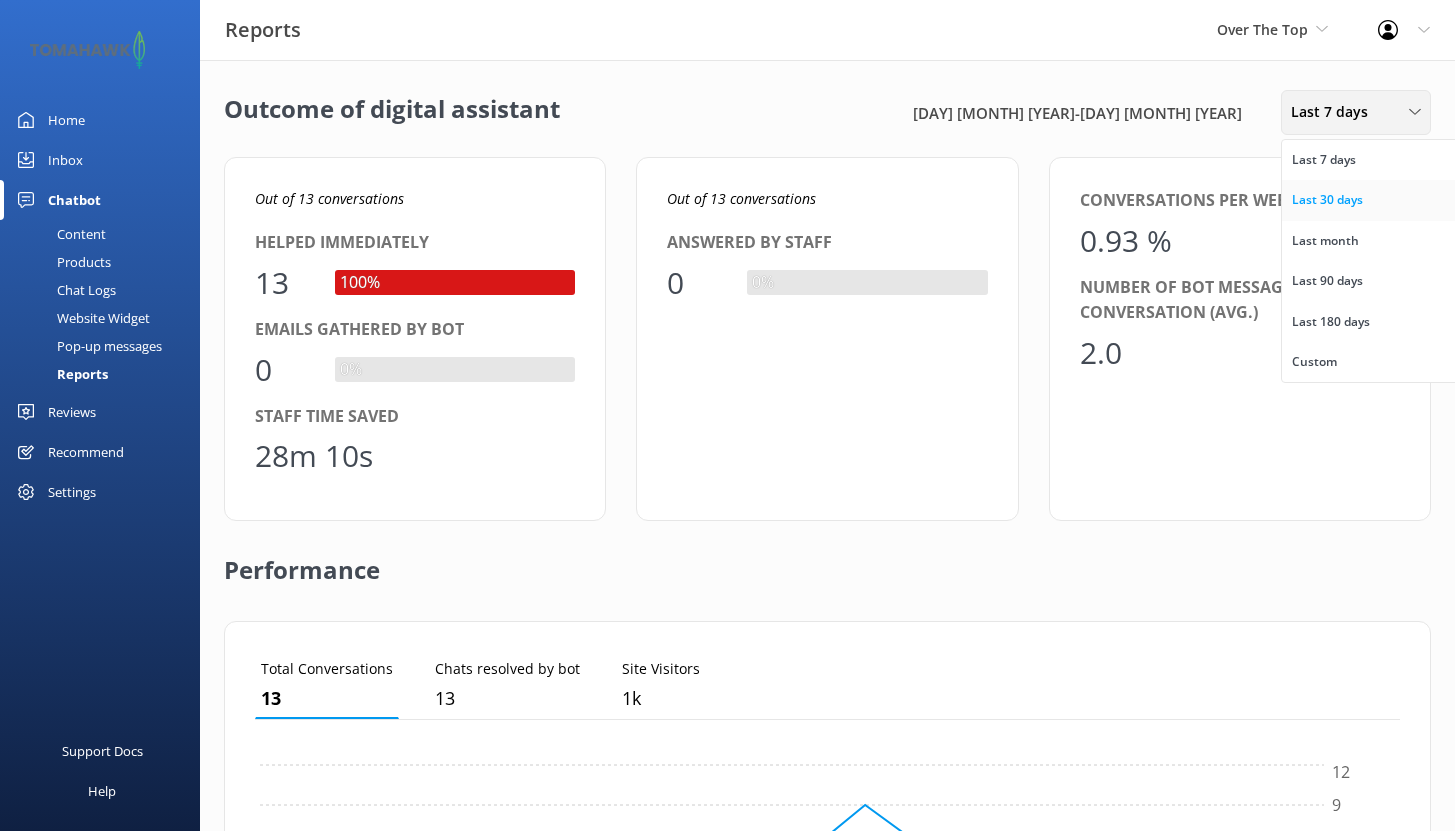click on "Last 30 days" at bounding box center [1327, 200] 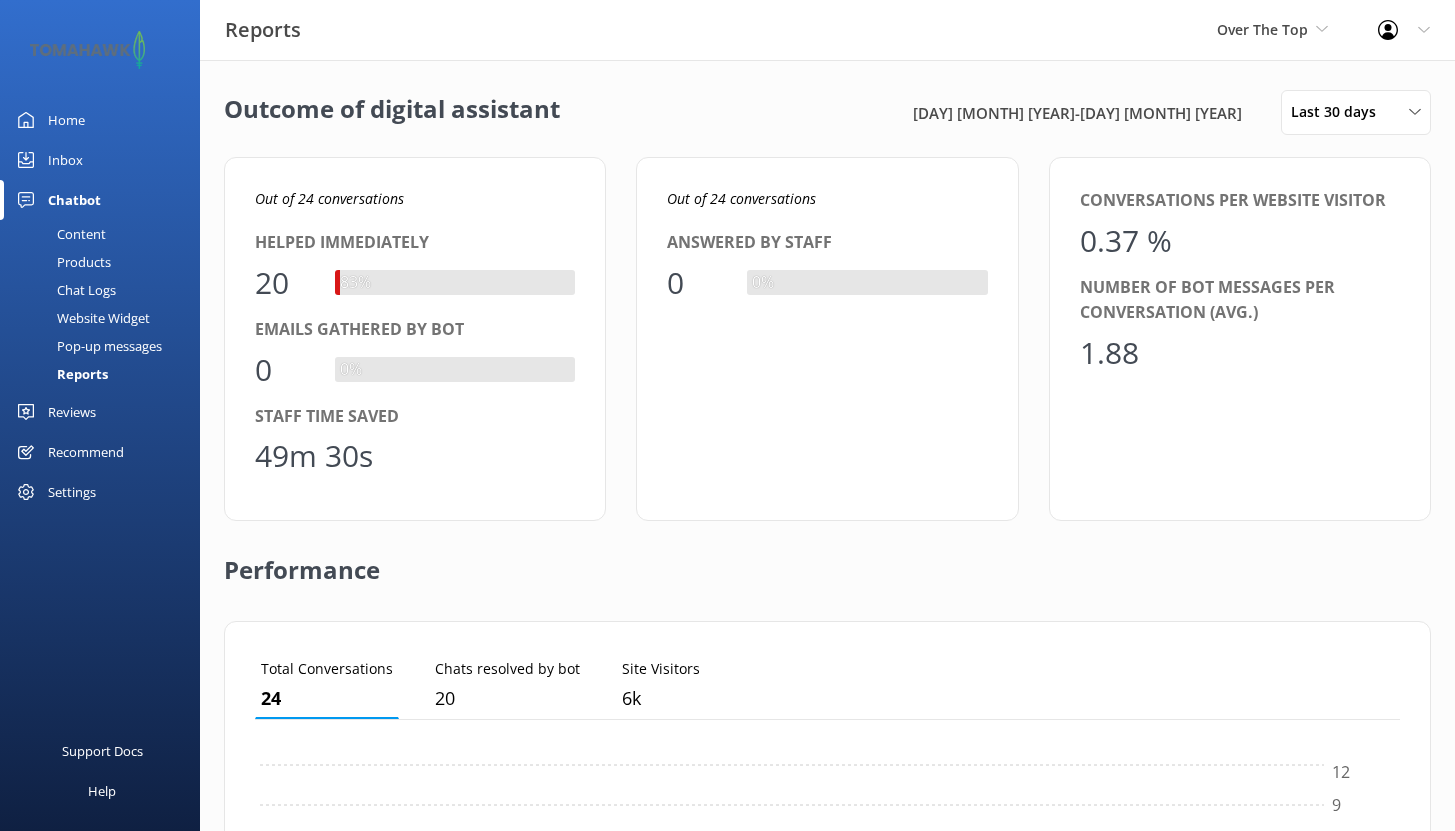 scroll, scrollTop: 16, scrollLeft: 16, axis: both 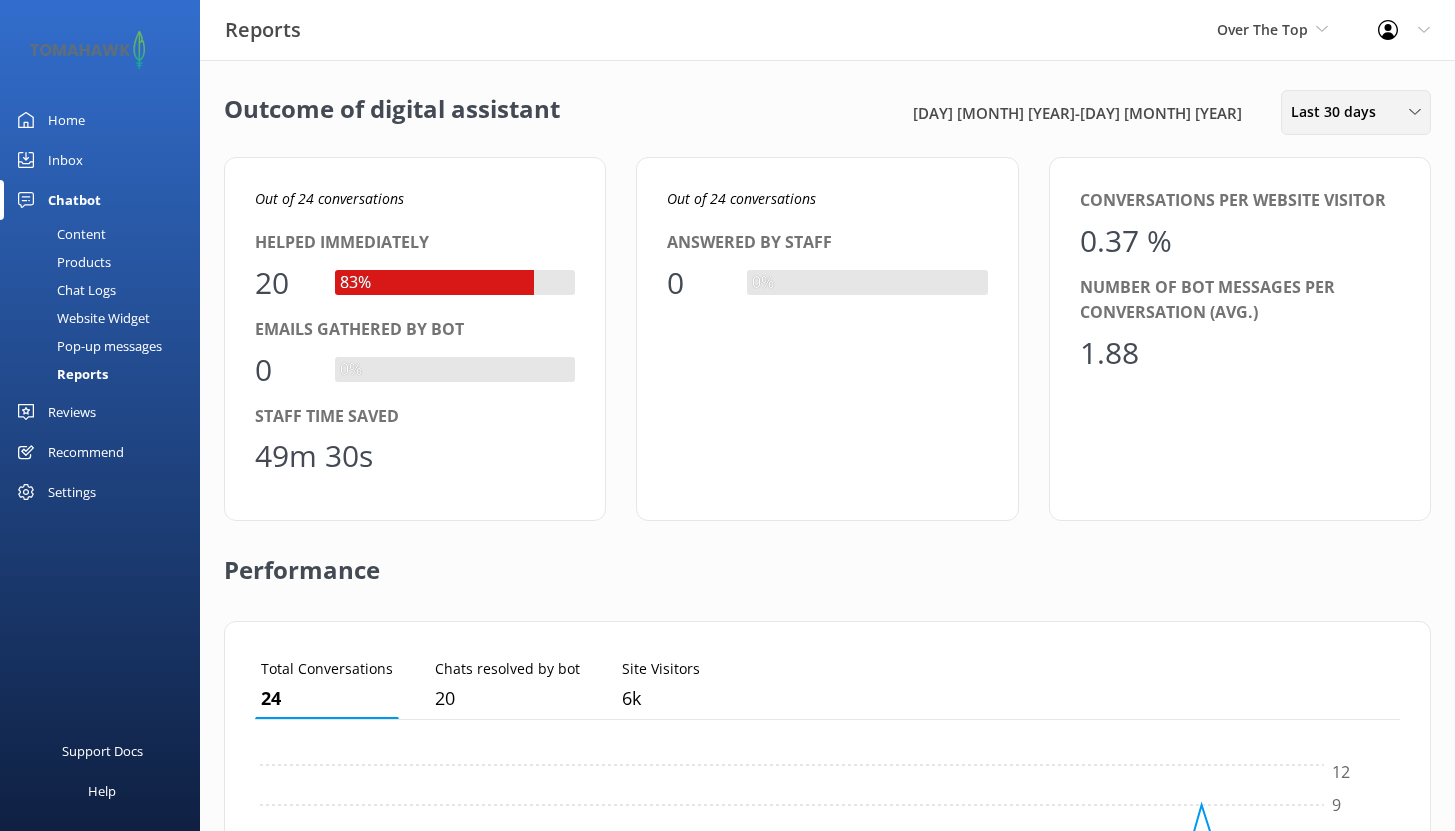click on "Last 30 days" at bounding box center (1339, 112) 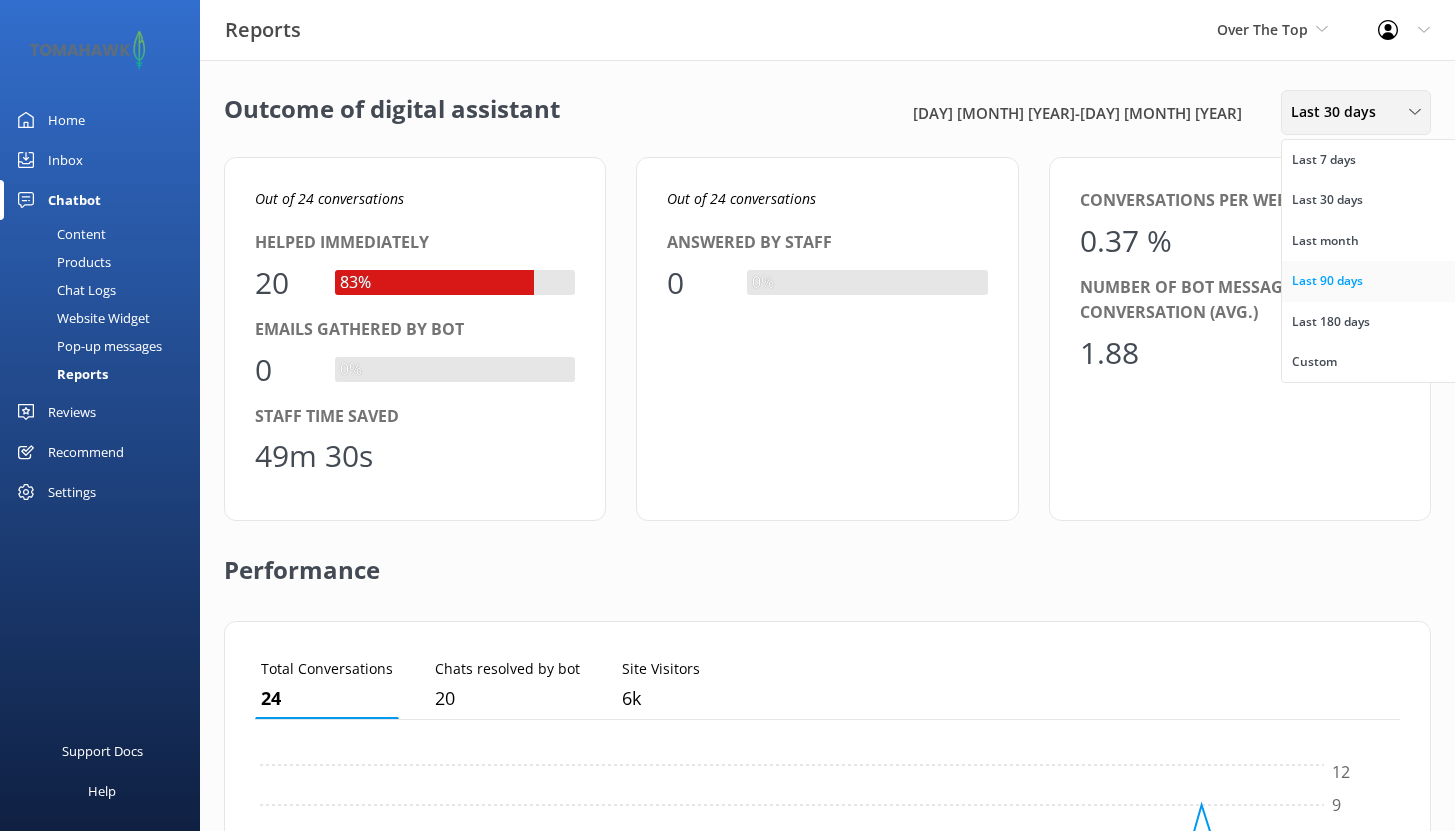 click on "Last 90 days" at bounding box center (1327, 281) 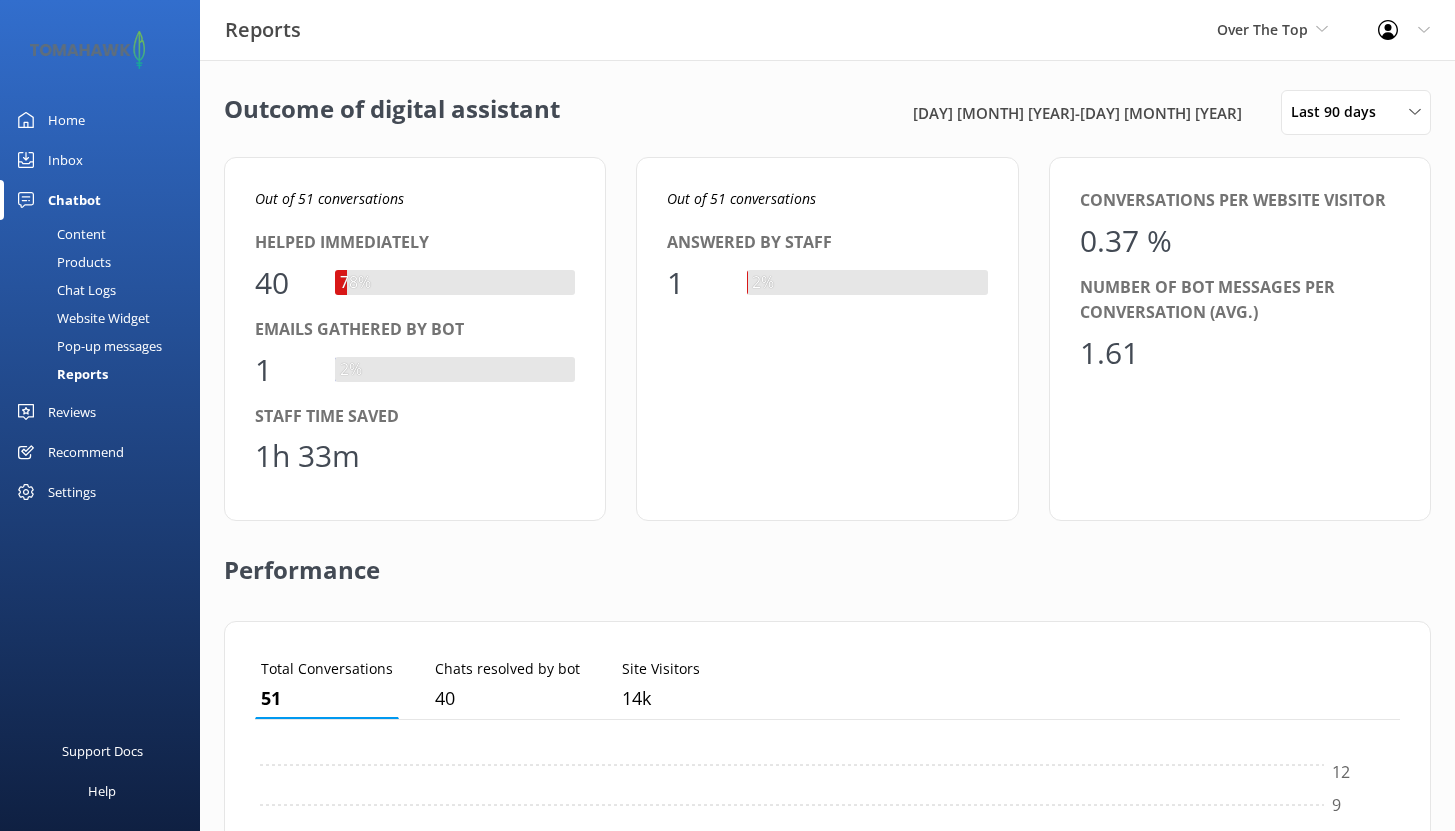 scroll, scrollTop: 16, scrollLeft: 16, axis: both 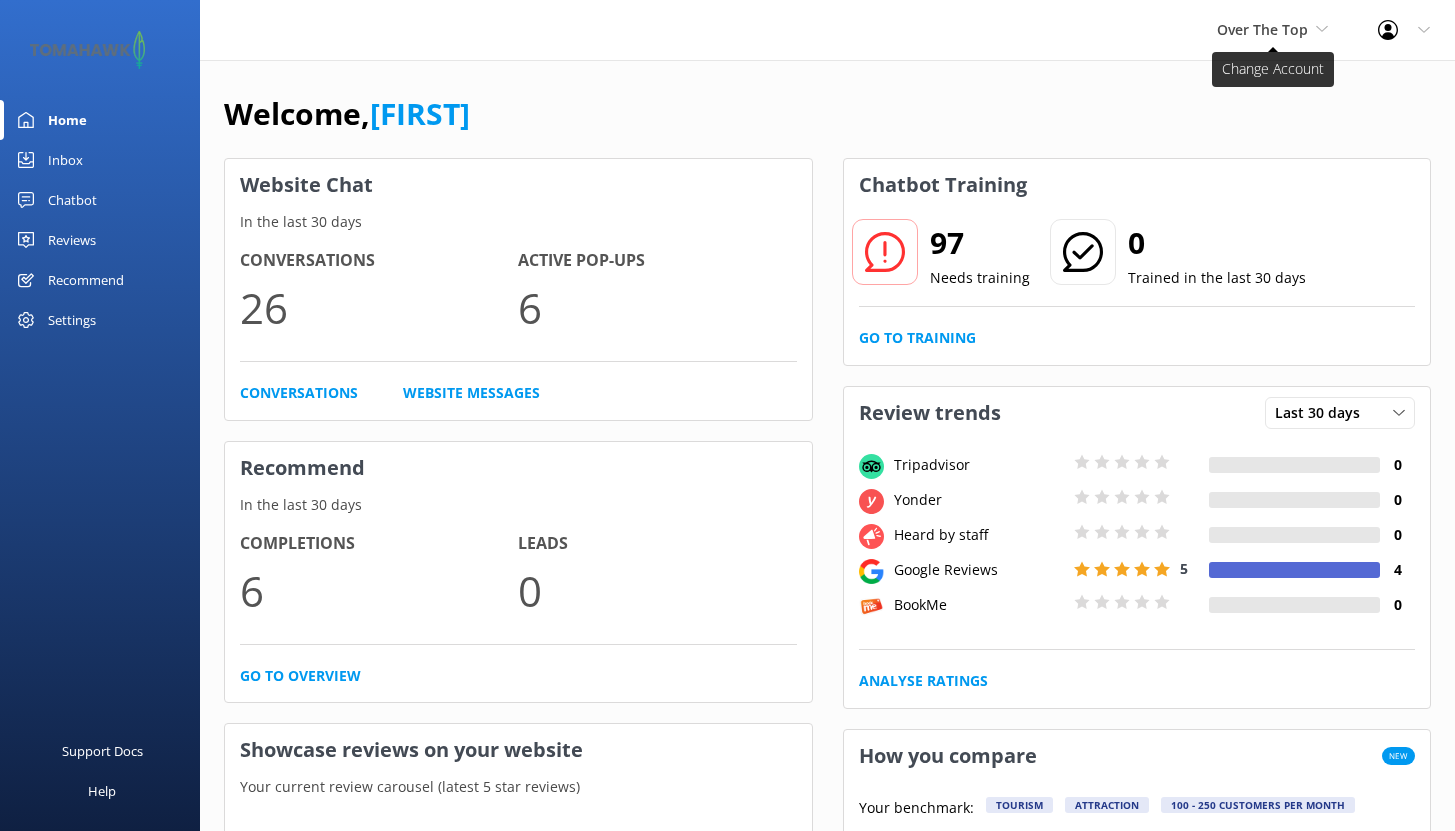 click on "Over The Top" at bounding box center [1262, 29] 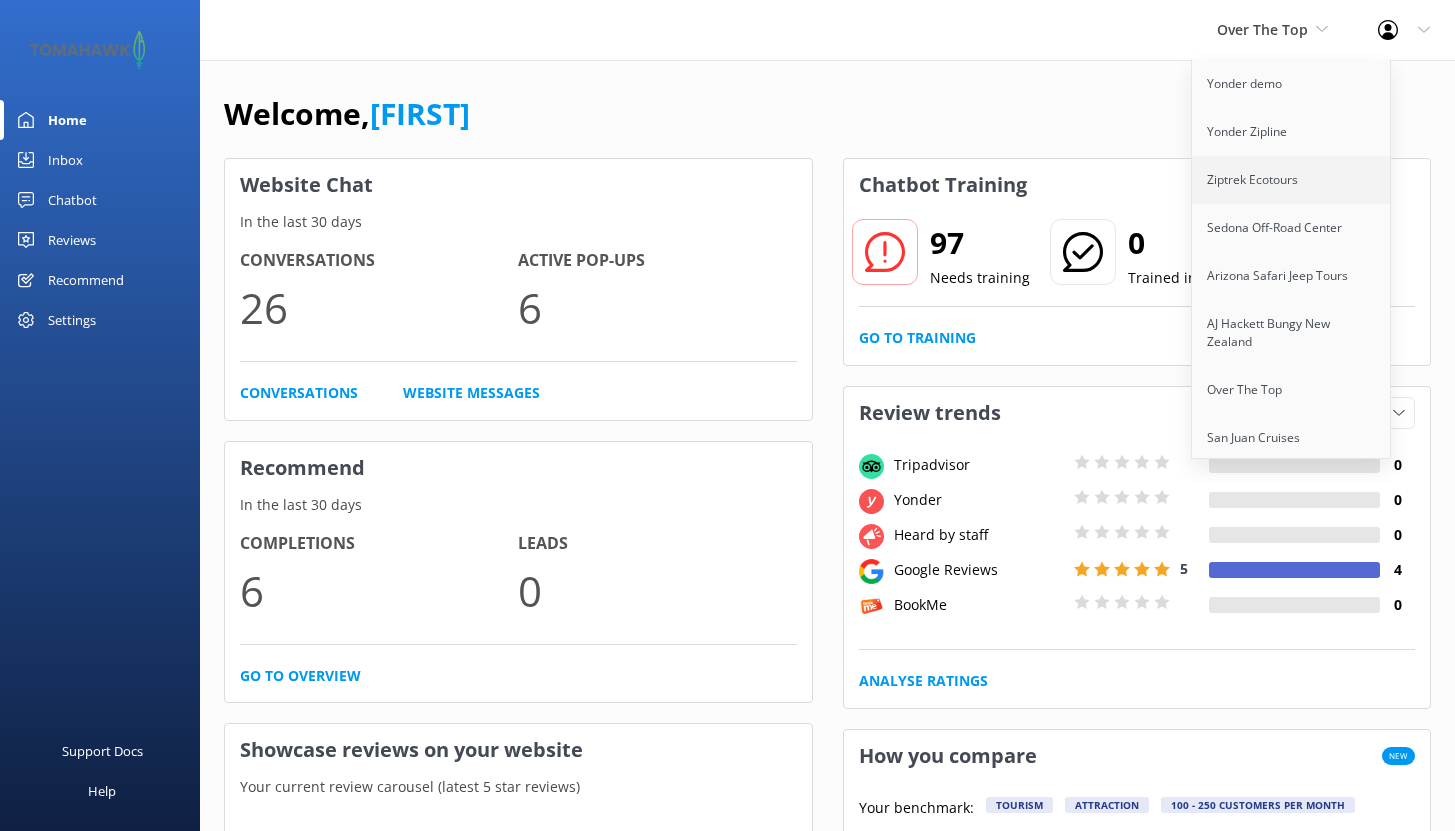 click on "Ziptrek Ecotours" at bounding box center (1292, 180) 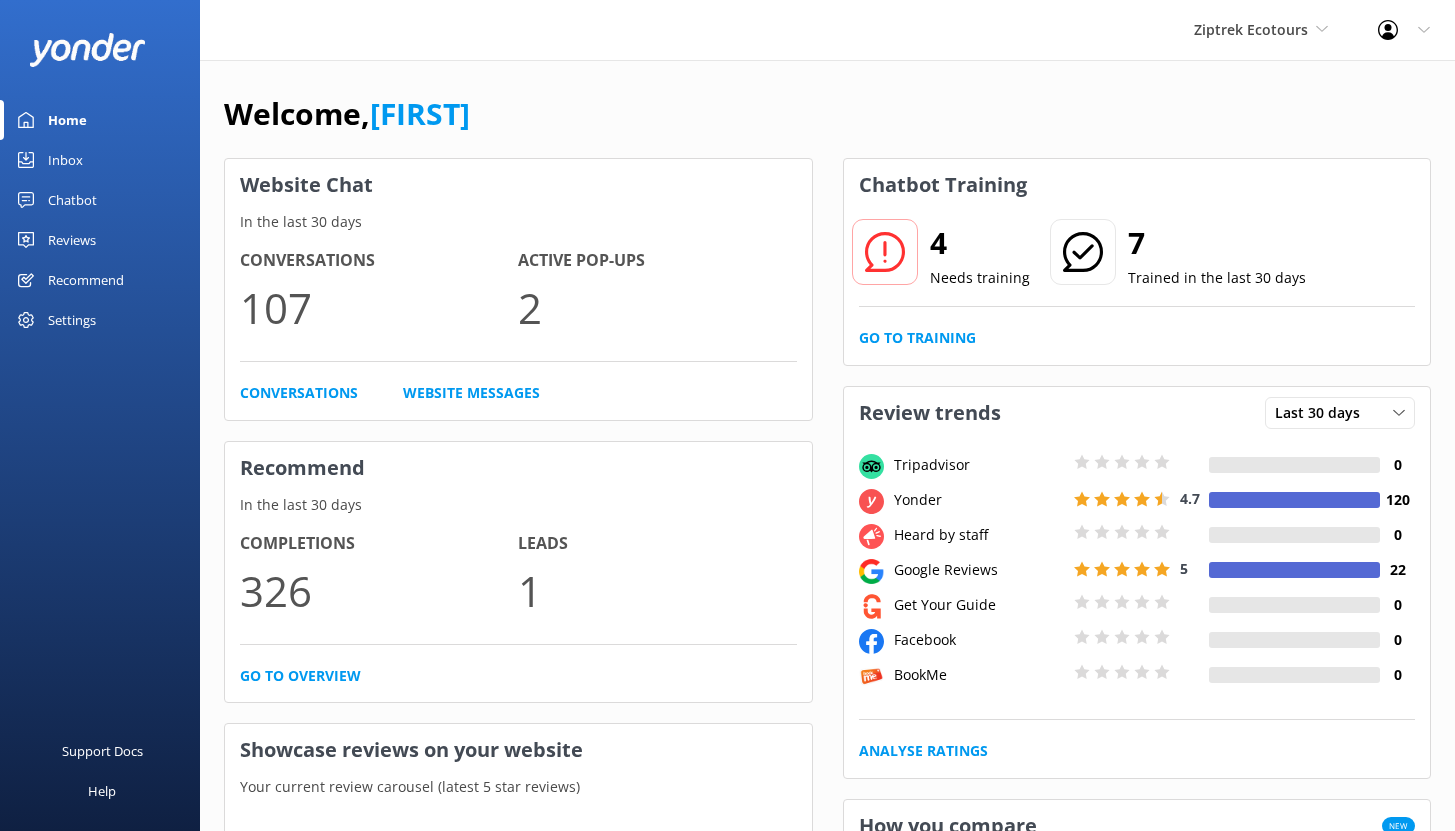 click on "Recommend" at bounding box center (86, 280) 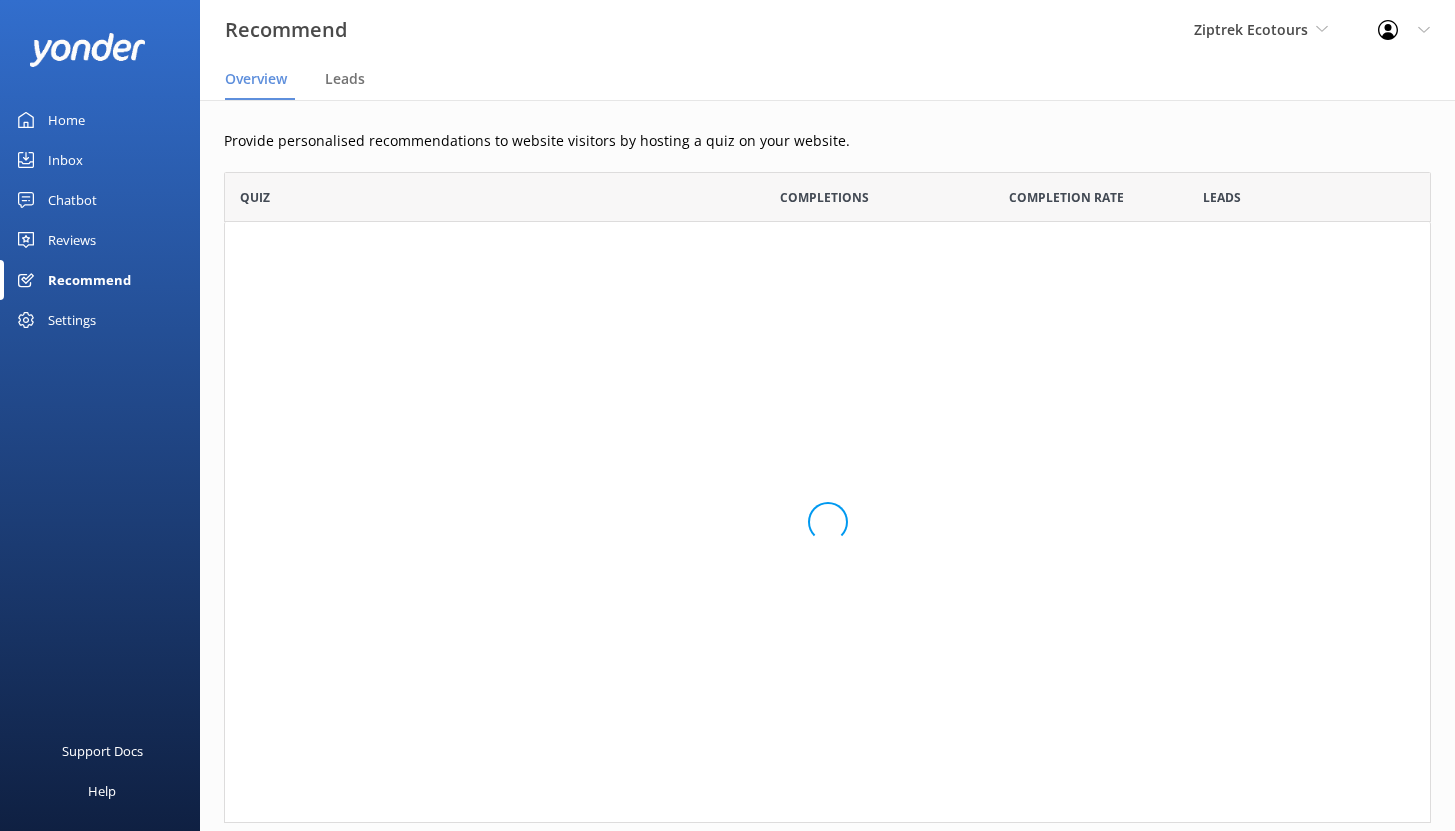 scroll, scrollTop: 16, scrollLeft: 16, axis: both 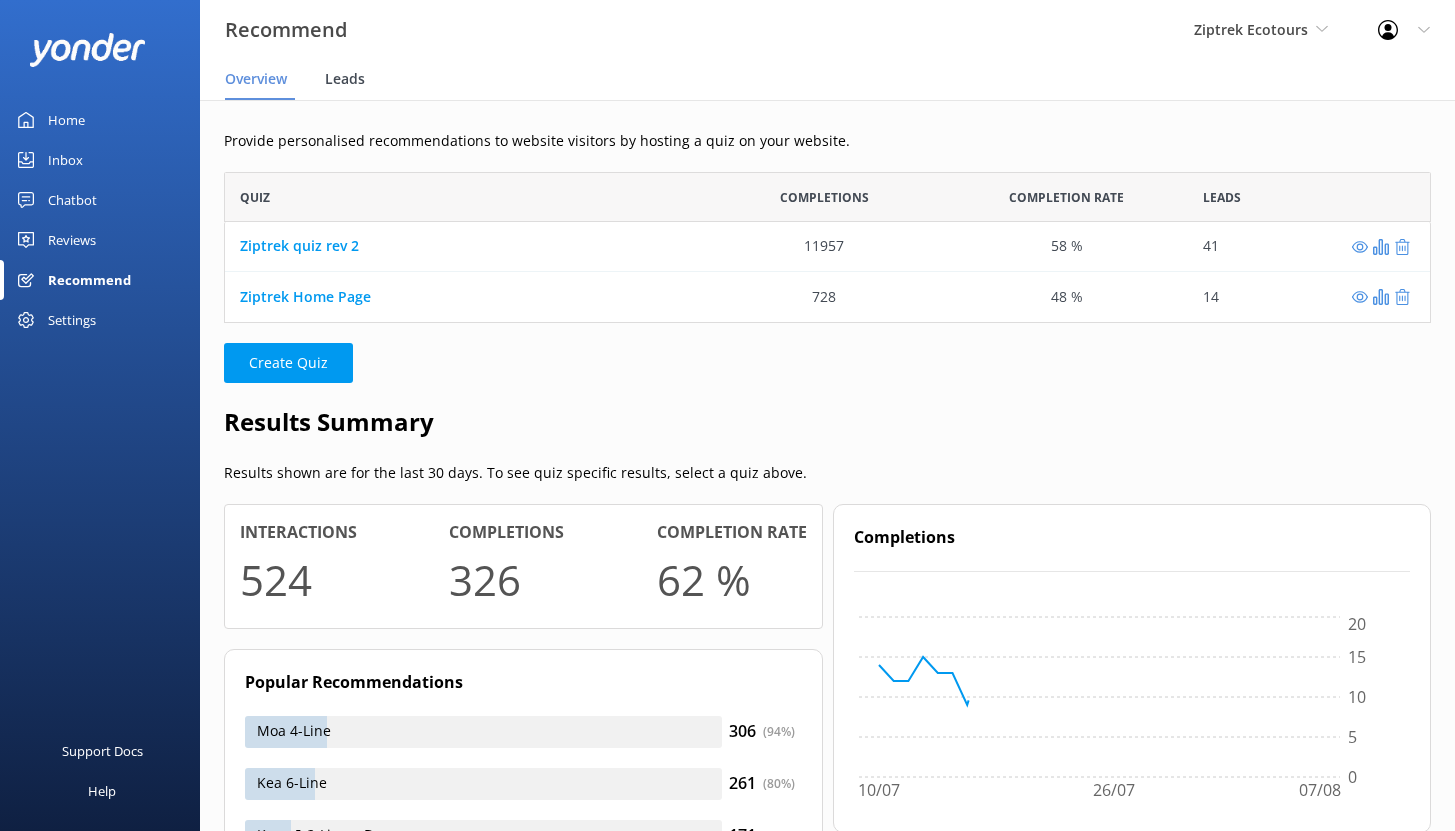 click on "Leads" at bounding box center [345, 79] 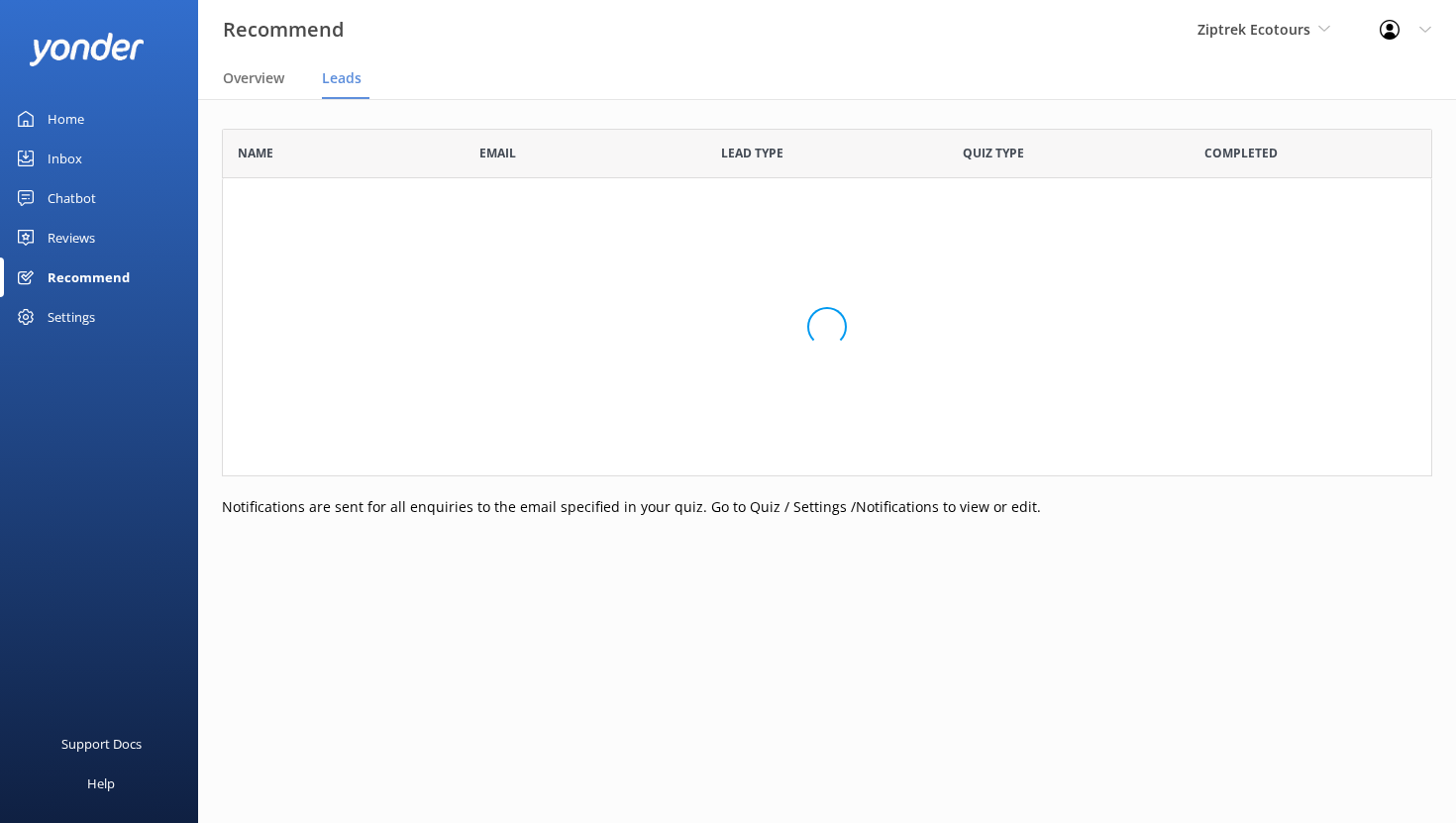 scroll, scrollTop: 16, scrollLeft: 16, axis: both 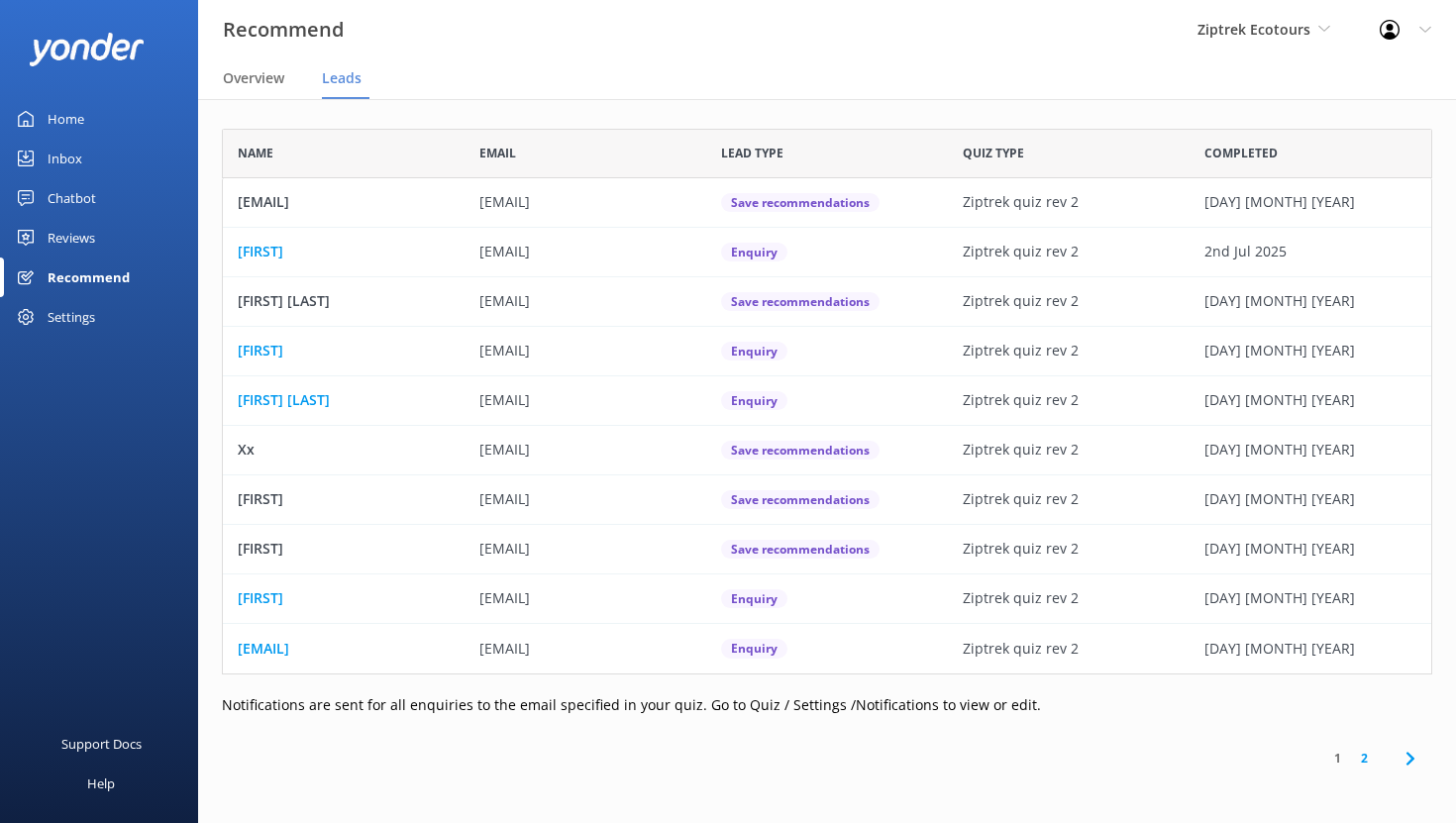 click on "Chatbot" at bounding box center [71, 198] 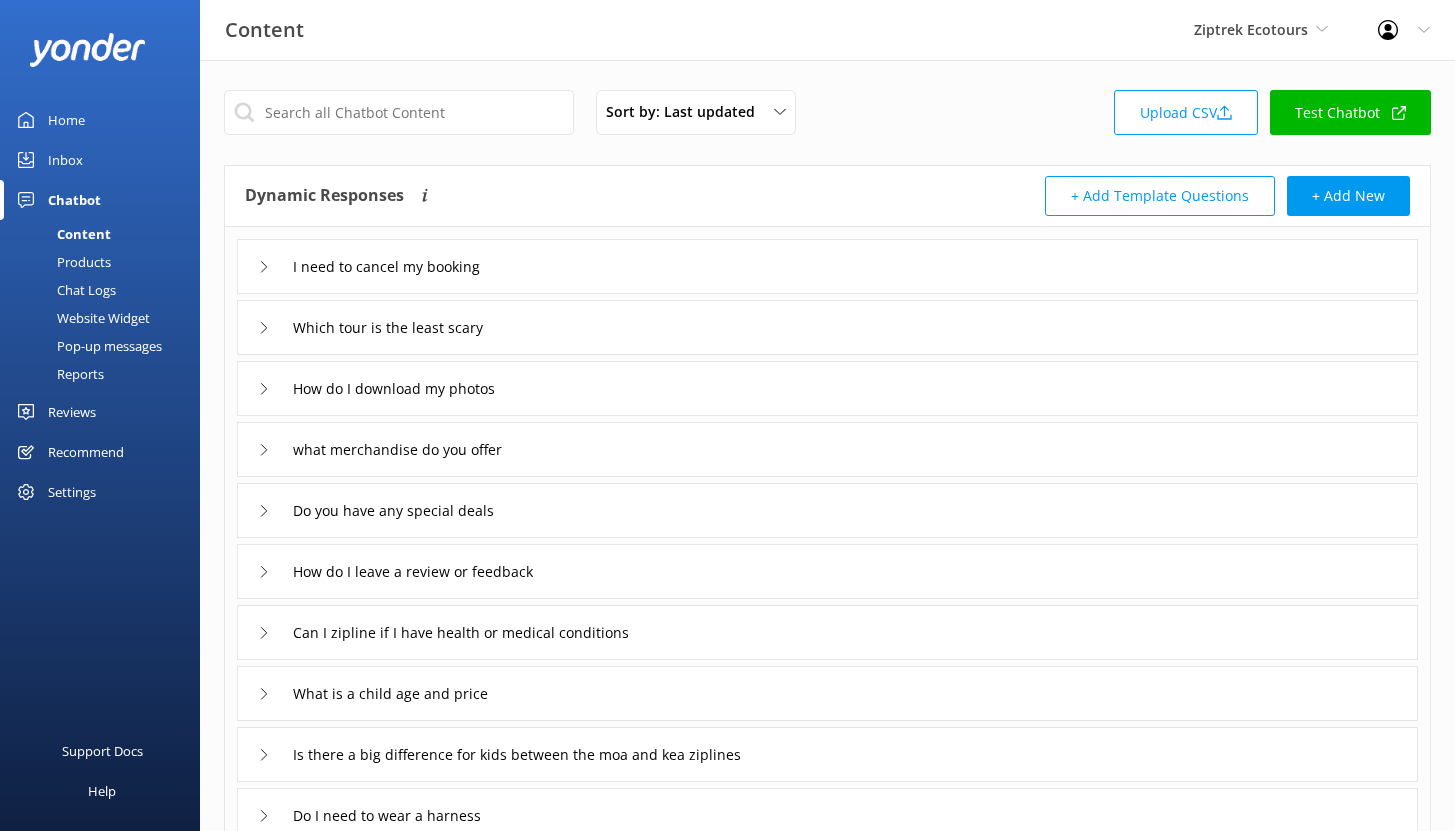 click on "Reports" at bounding box center (58, 374) 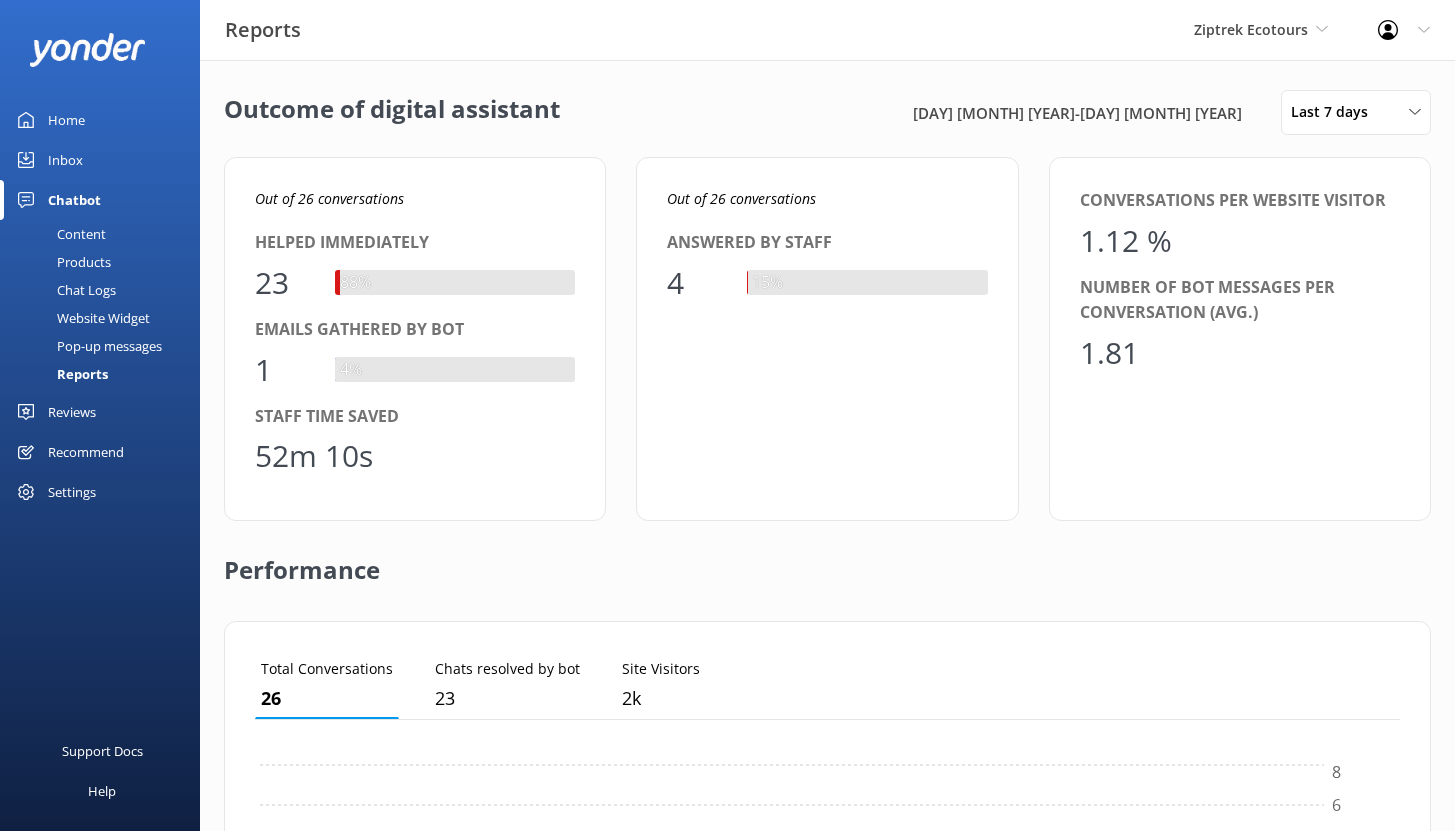 scroll, scrollTop: 16, scrollLeft: 16, axis: both 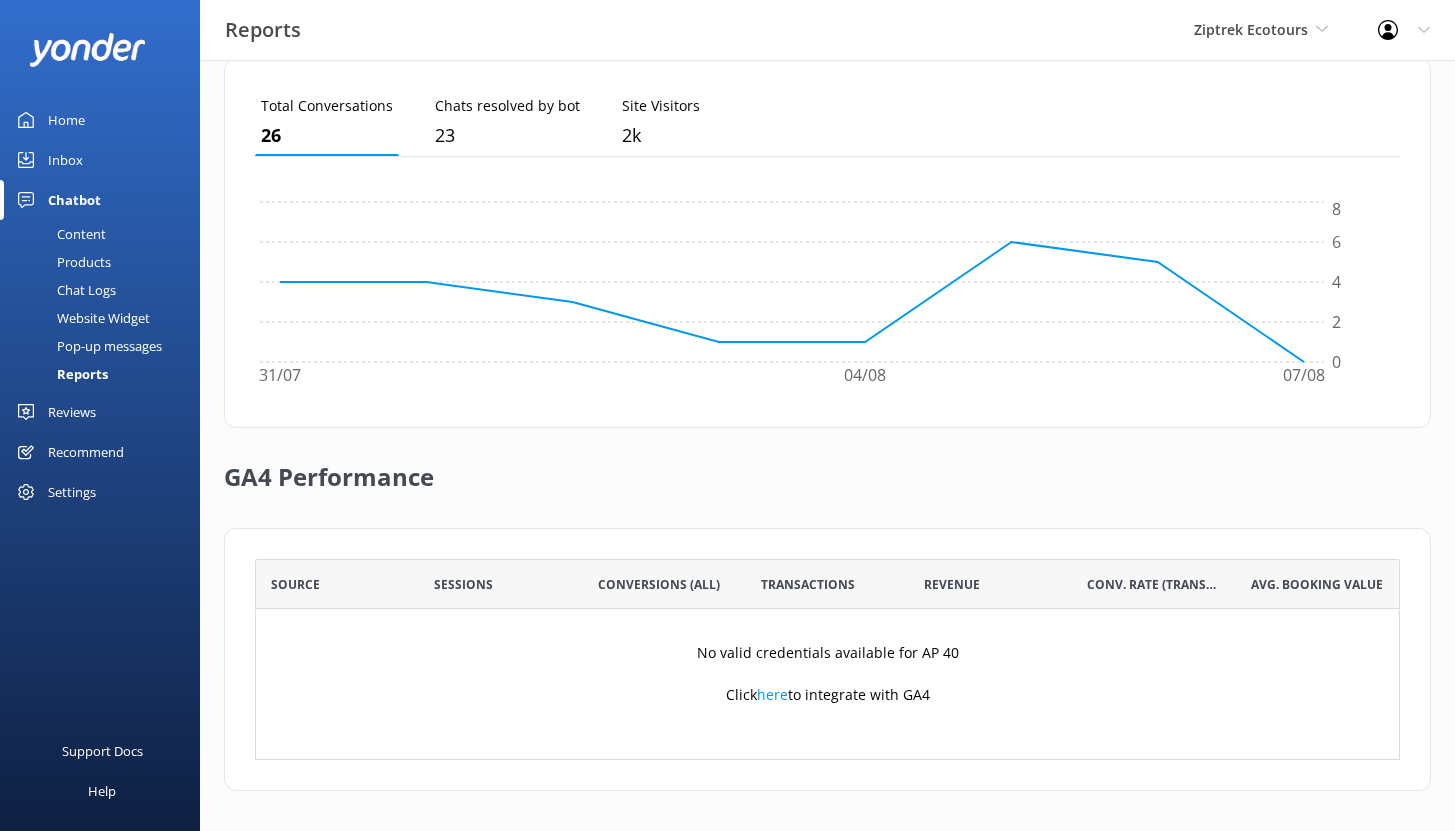 click on "Reviews" at bounding box center [72, 412] 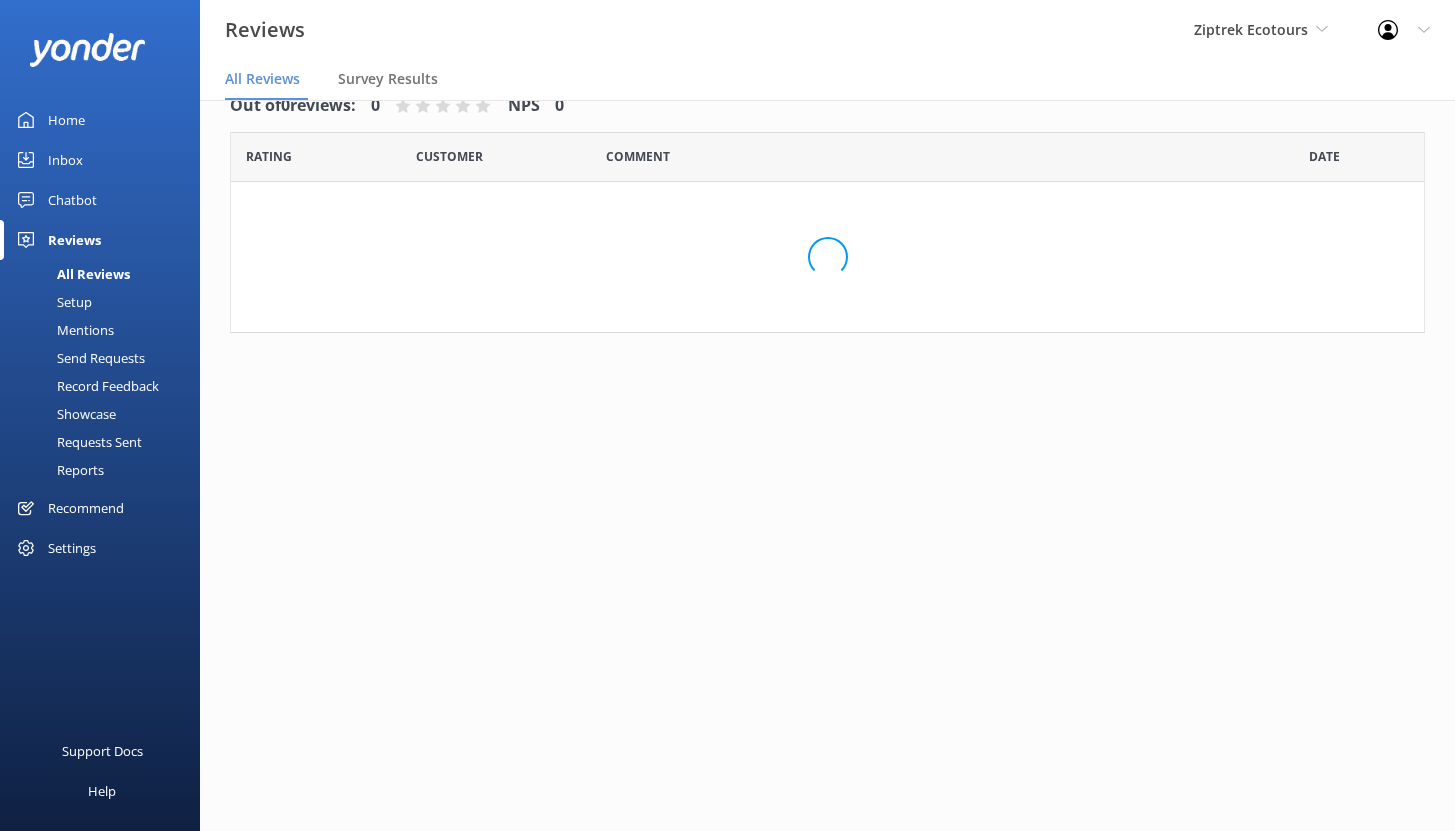 scroll, scrollTop: 40, scrollLeft: 0, axis: vertical 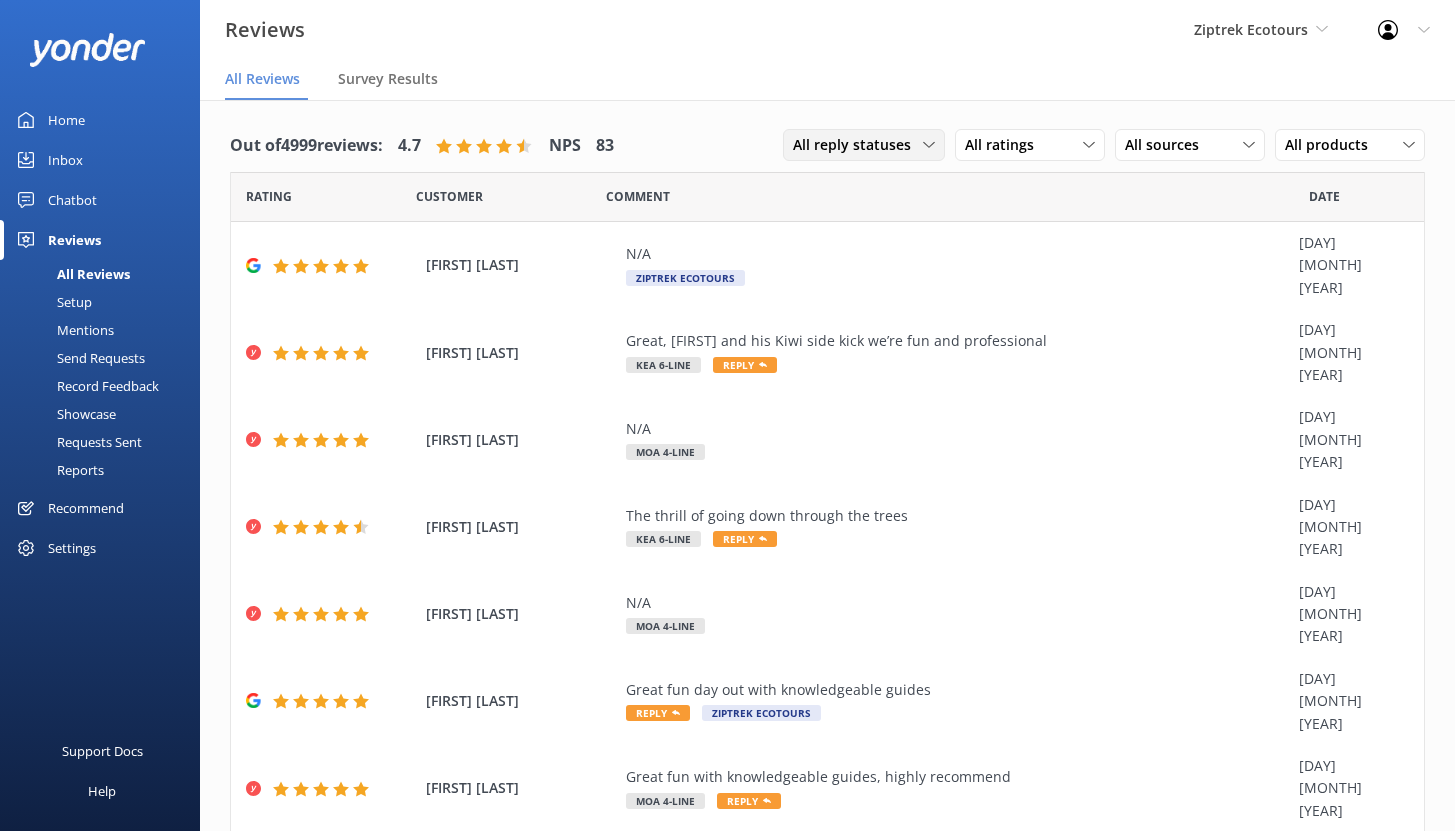 click on "All reply statuses" at bounding box center [858, 145] 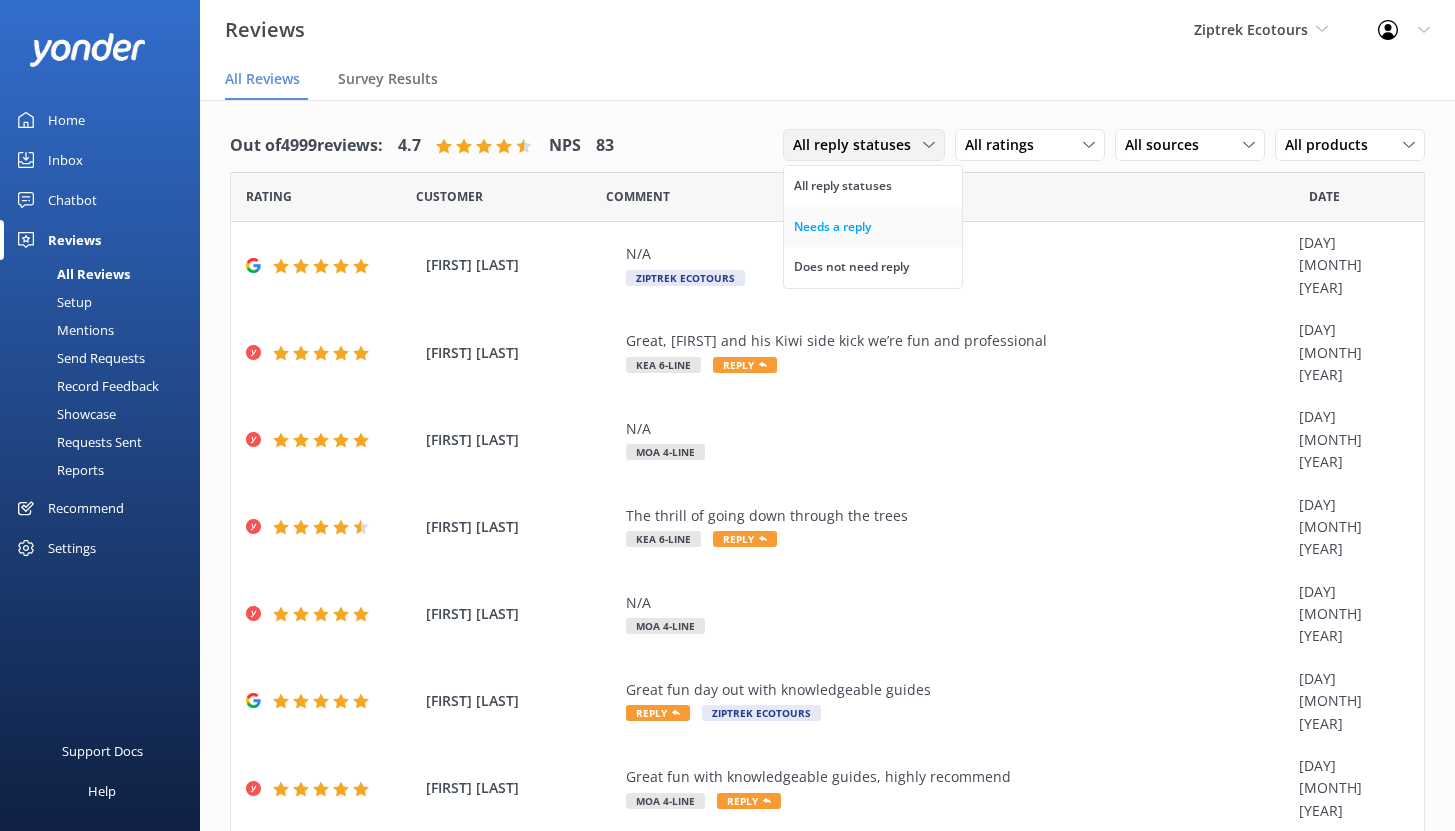 click on "Needs a reply" at bounding box center [832, 227] 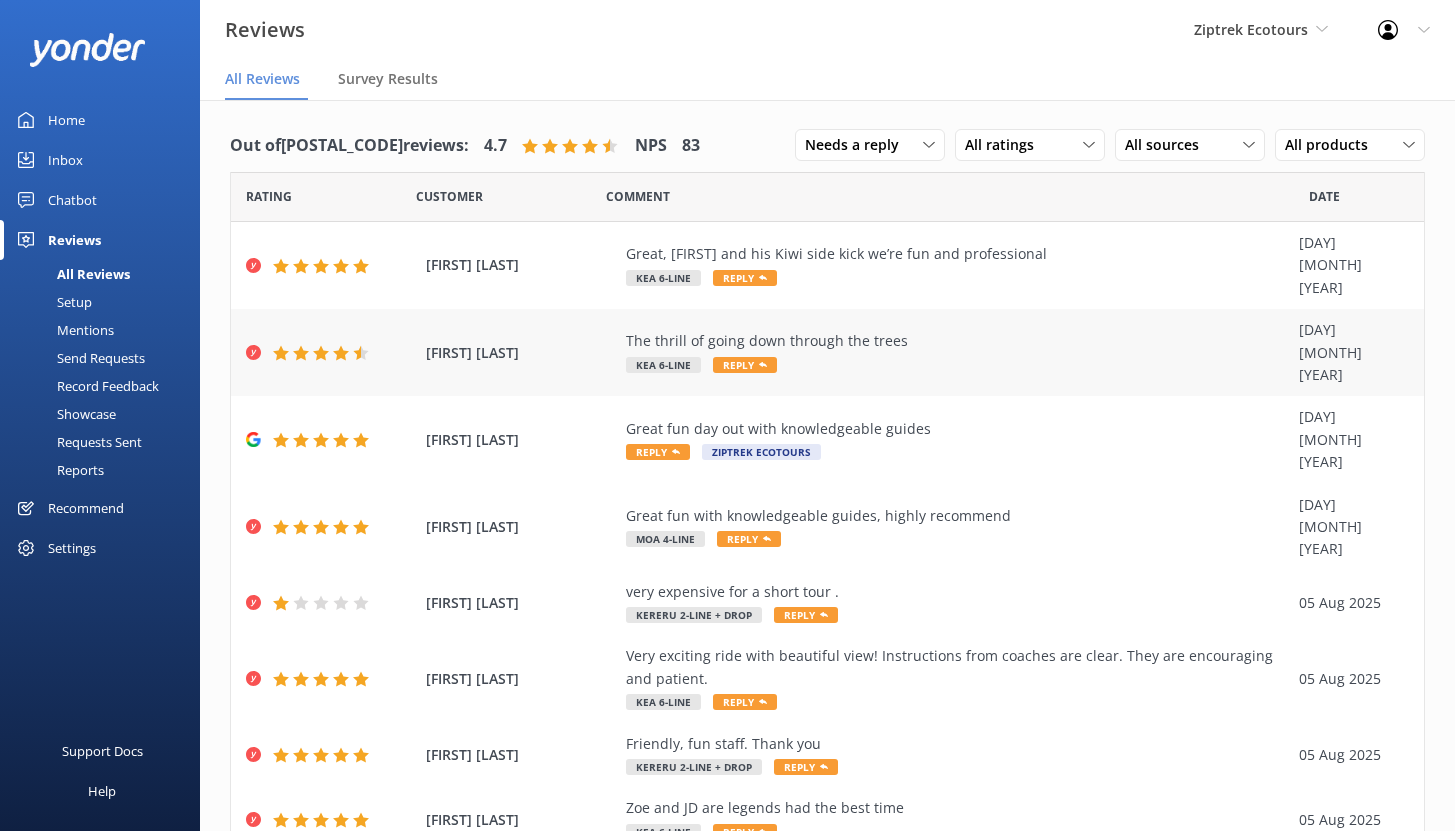 click on "The thrill of going down through the trees" at bounding box center (957, 341) 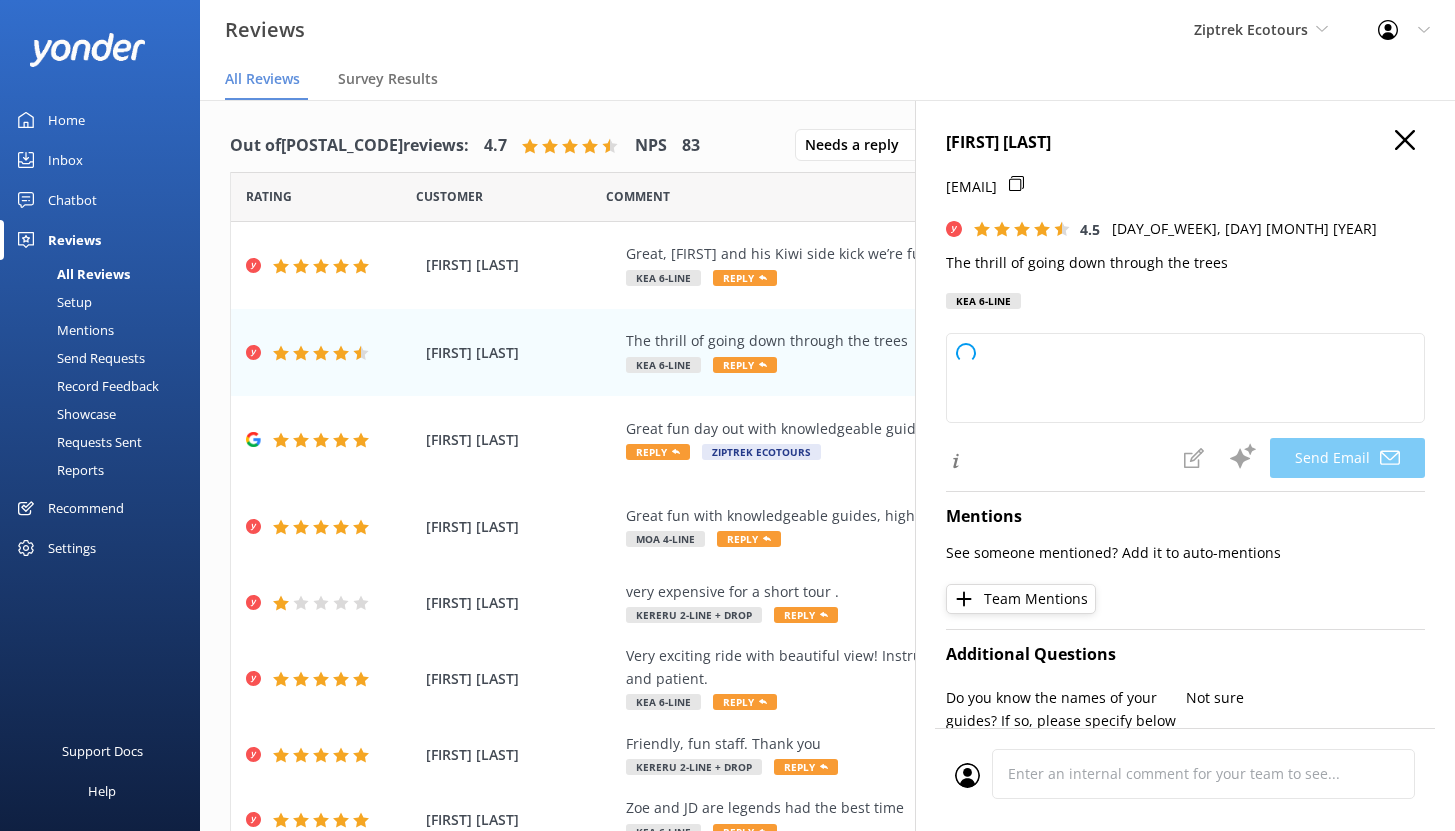 type on "Kia ora [FIRST],
Thanks so much for sharing your experience! We're so glad you enjoyed zipping through the trees with us. Hope to see you back for another adventure soon!
-The Ziptrek Team" 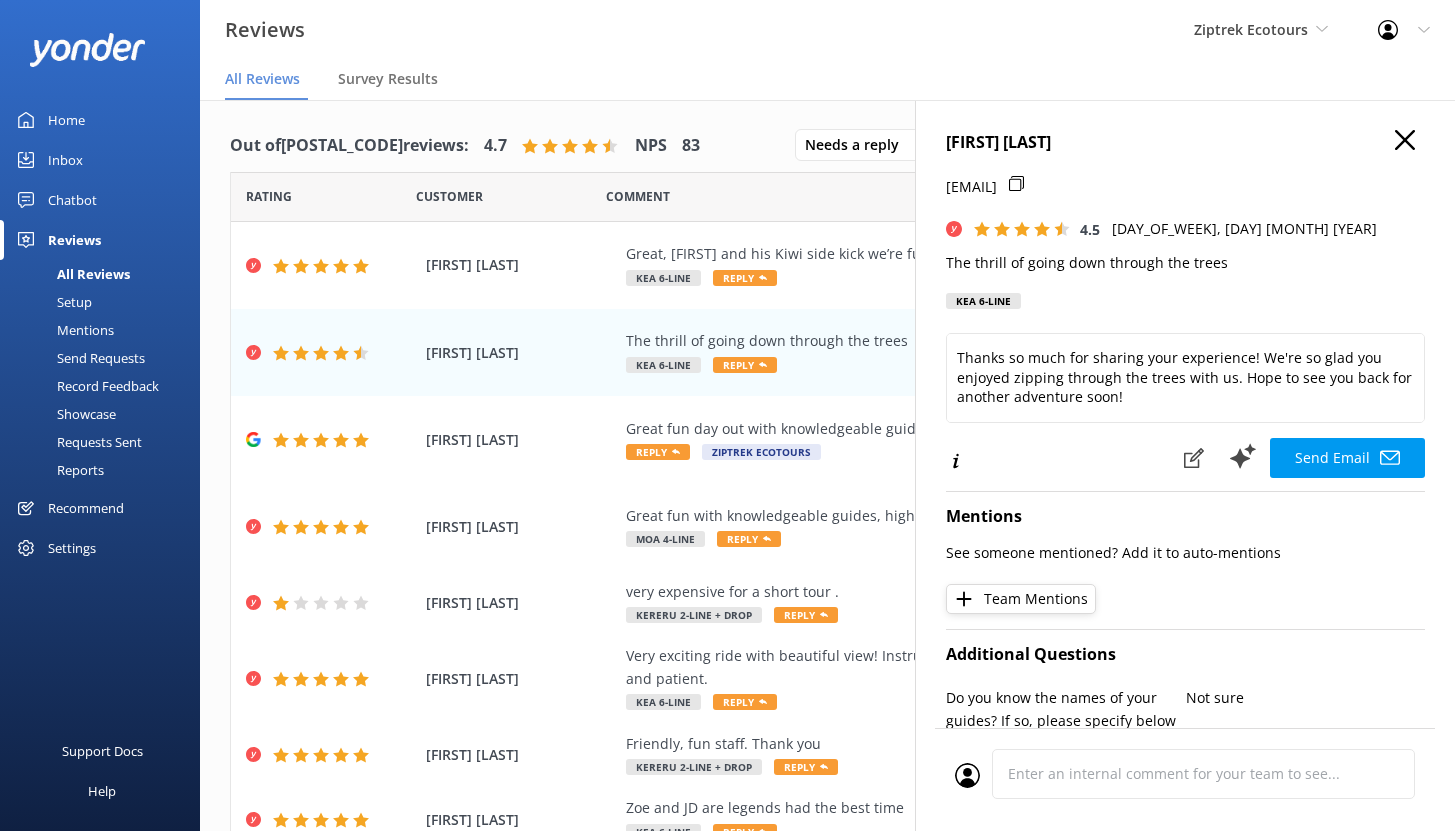 scroll, scrollTop: 33, scrollLeft: 0, axis: vertical 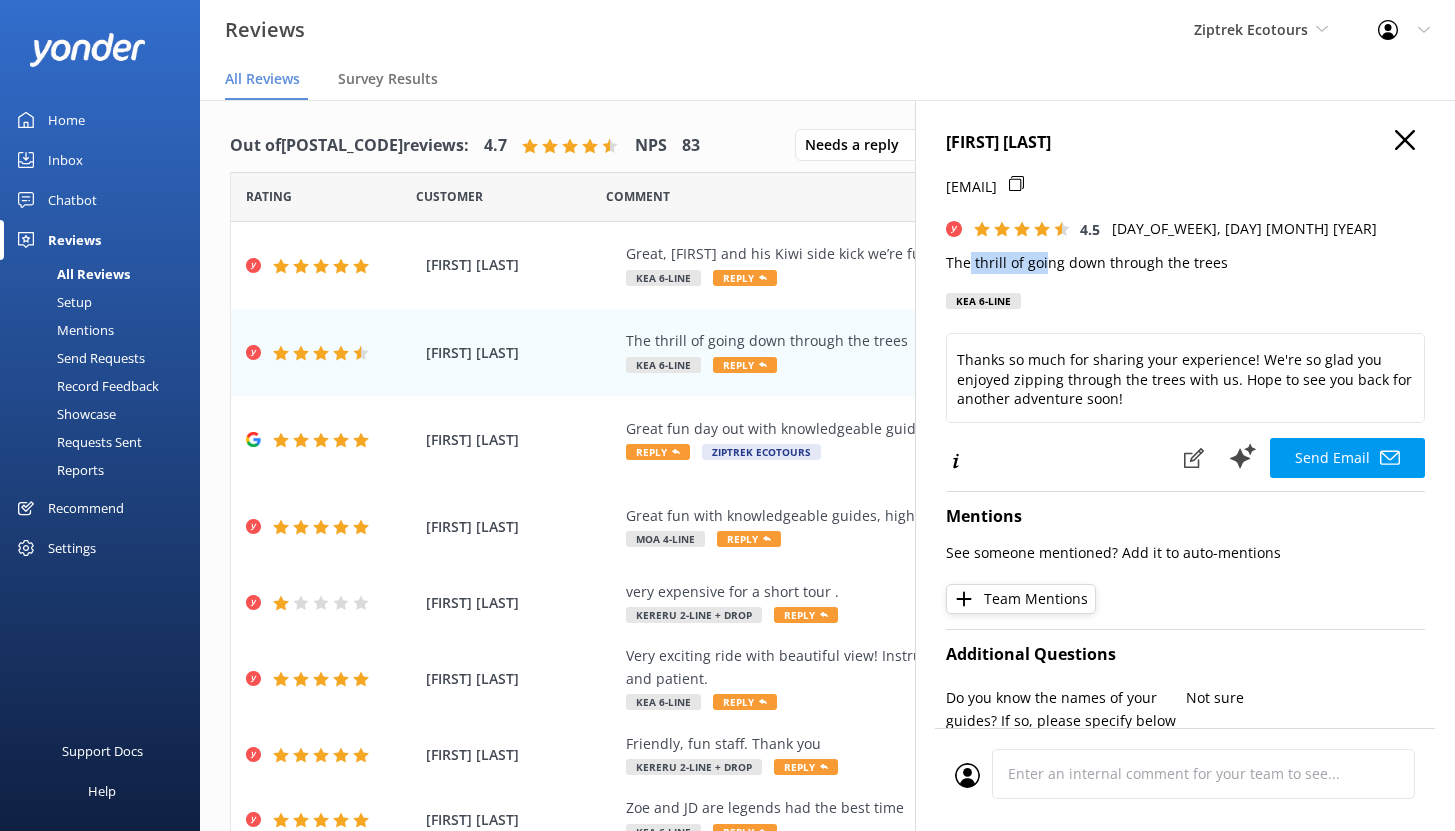 drag, startPoint x: 969, startPoint y: 264, endPoint x: 1044, endPoint y: 263, distance: 75.00667 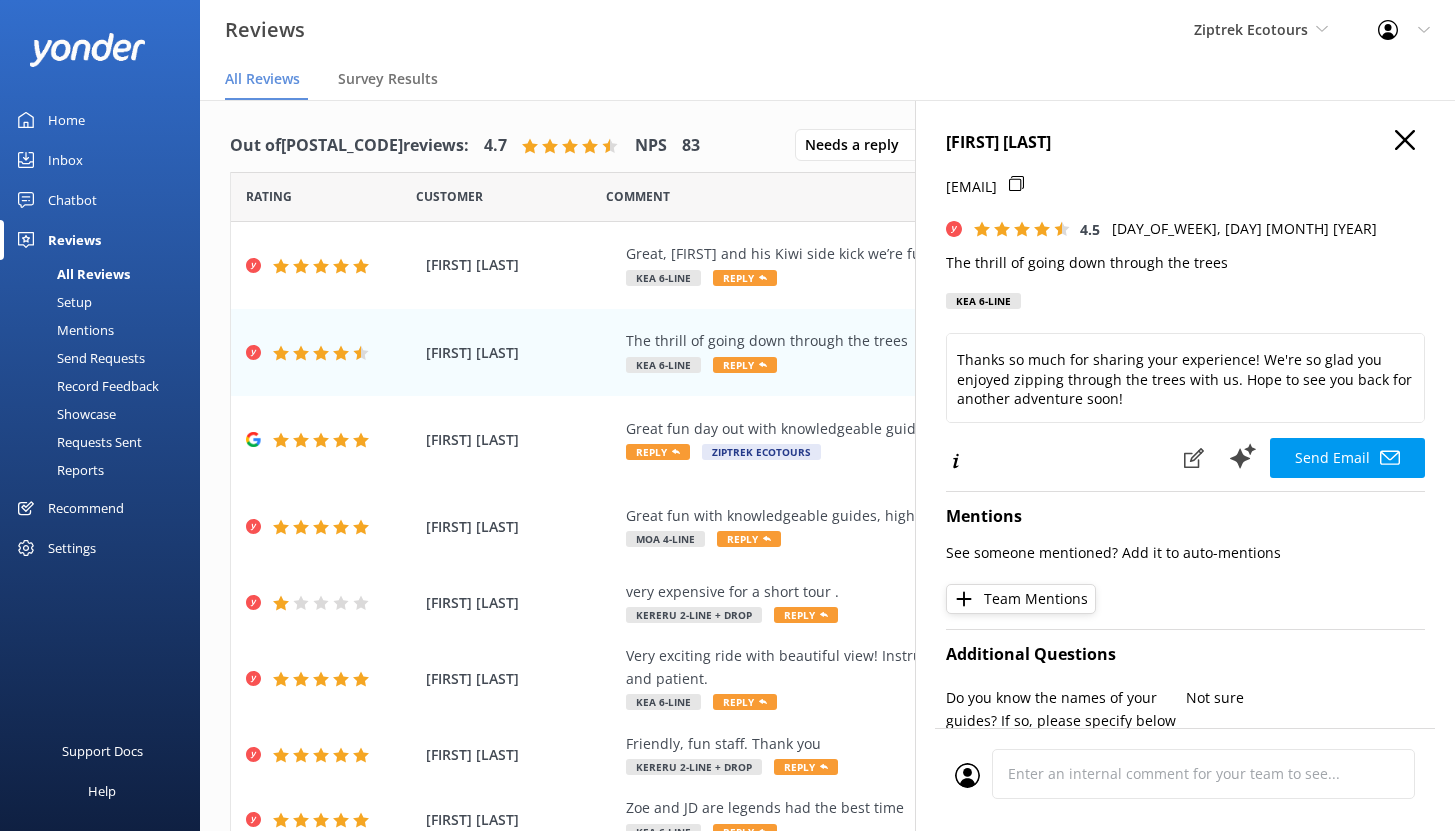click on "The thrill of going down through the trees" at bounding box center (1185, 263) 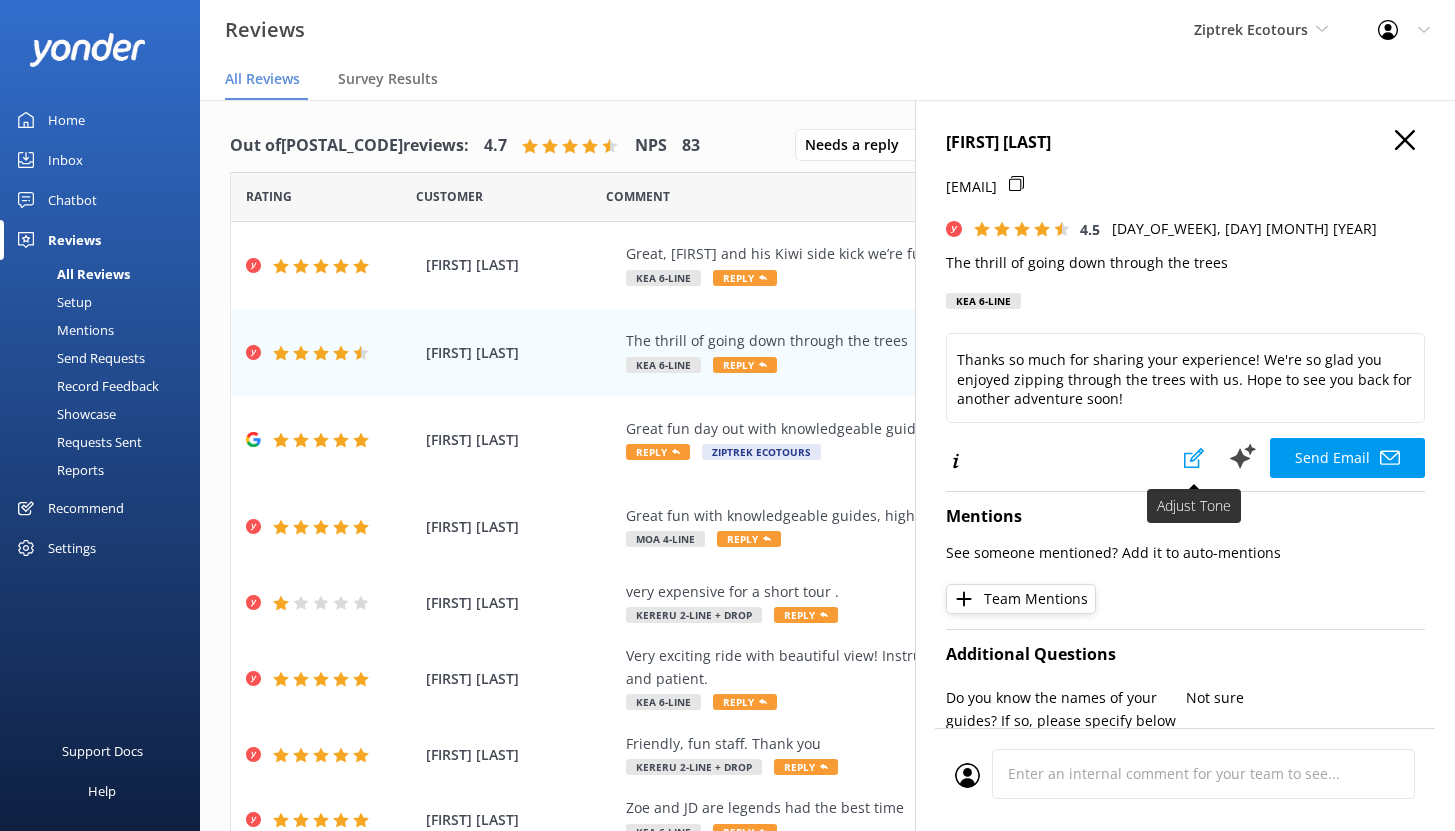 click 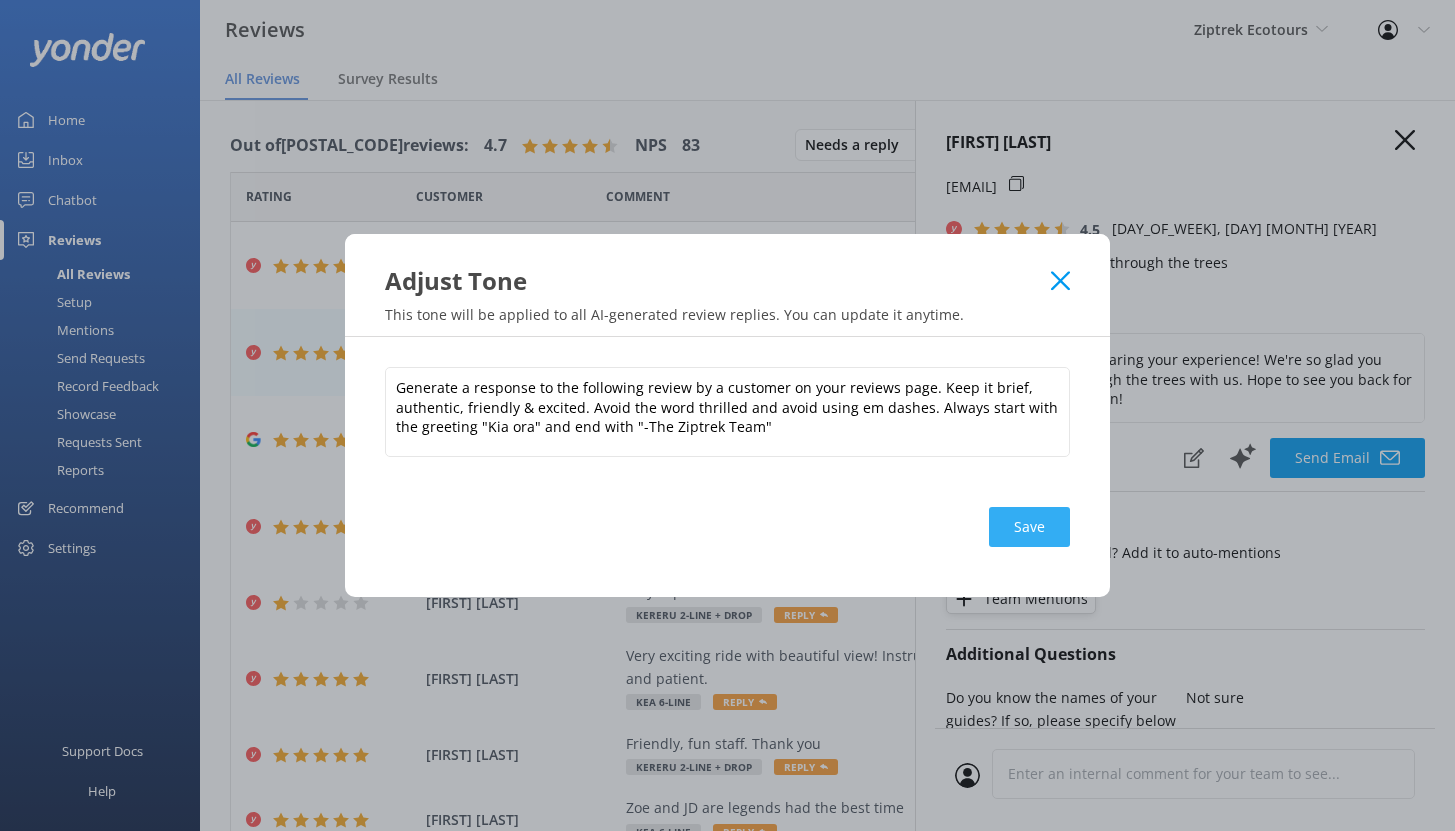 click on "Save" at bounding box center [1029, 527] 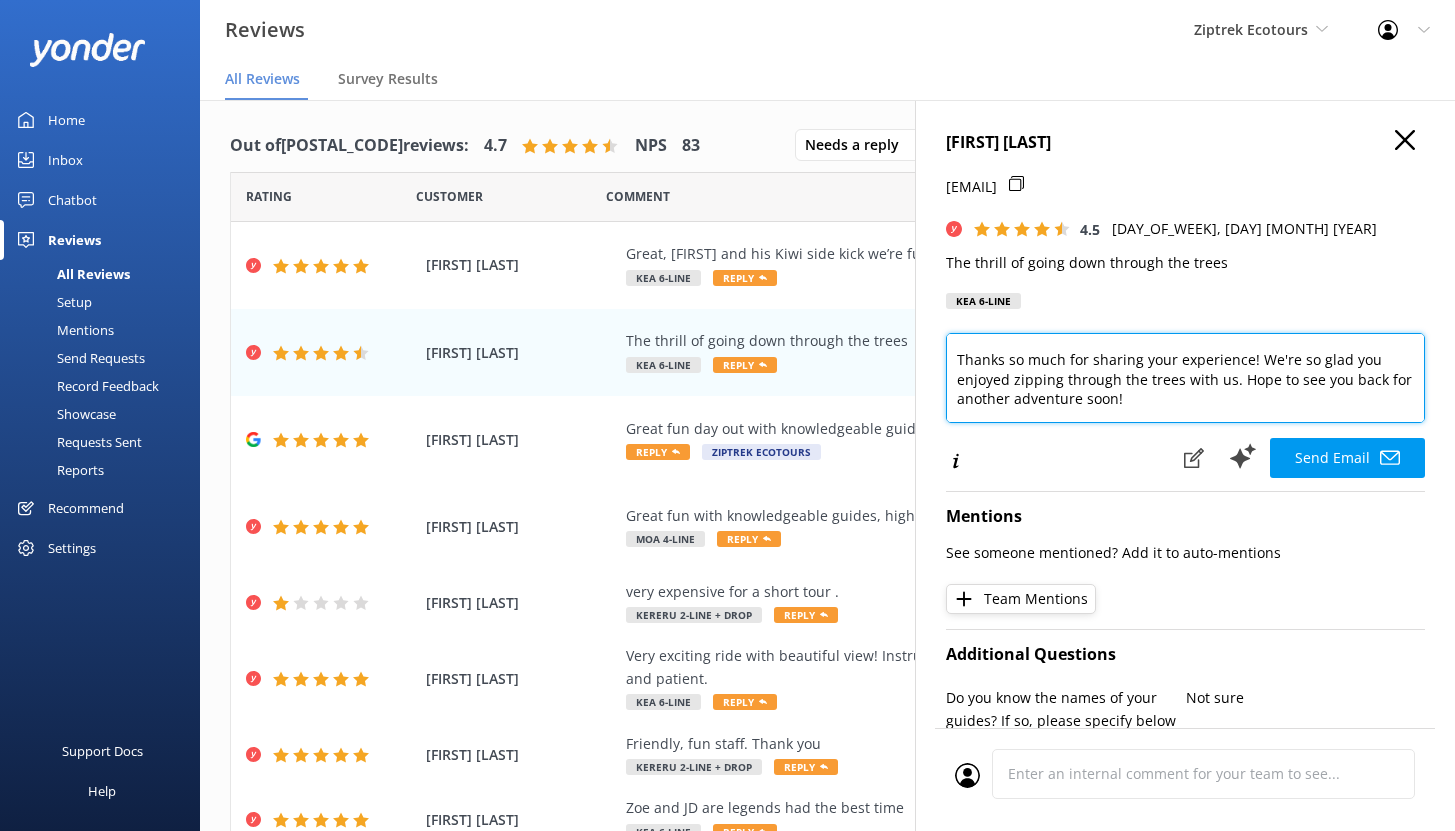 drag, startPoint x: 1055, startPoint y: 390, endPoint x: 959, endPoint y: 359, distance: 100.88112 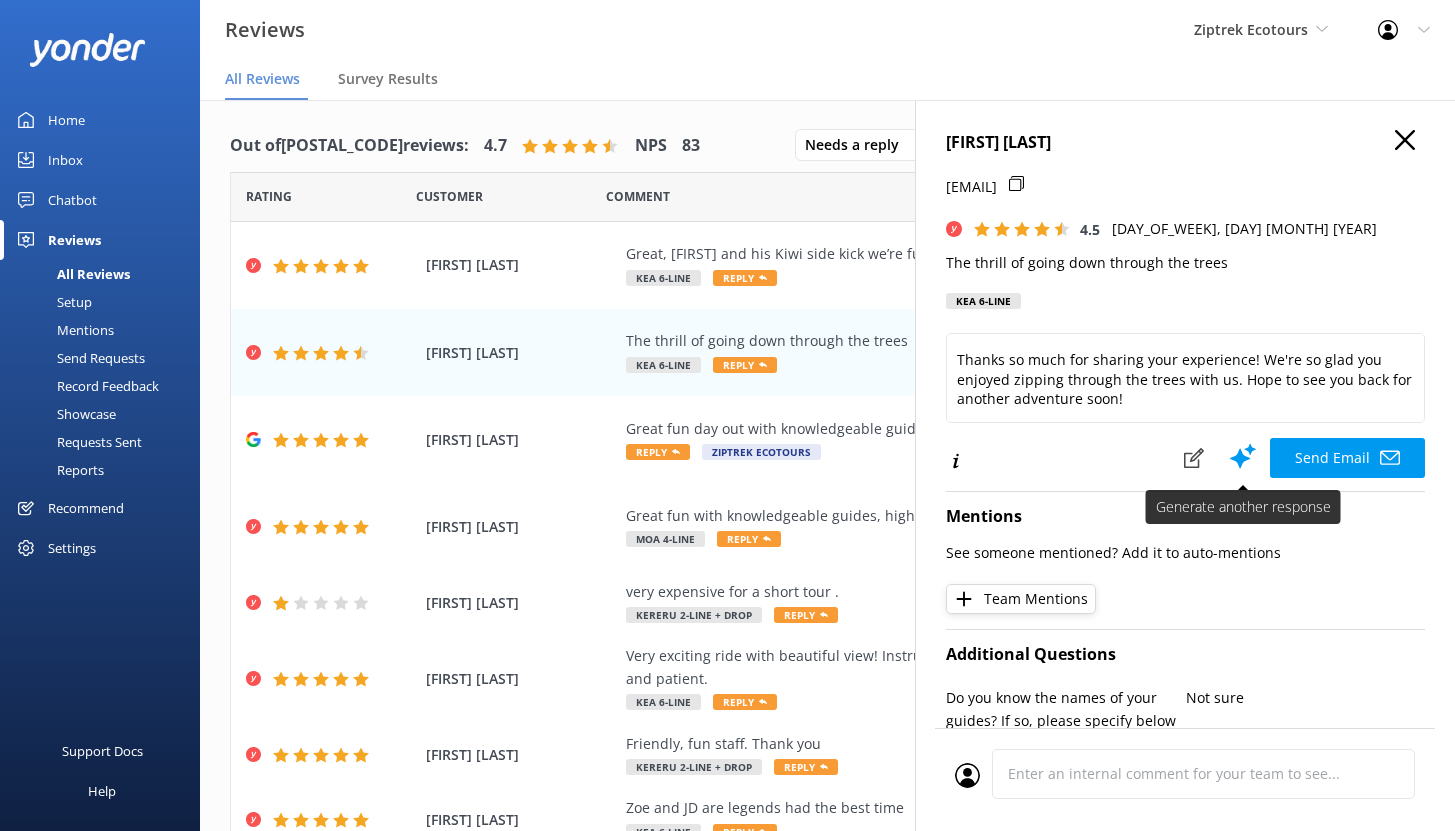 click 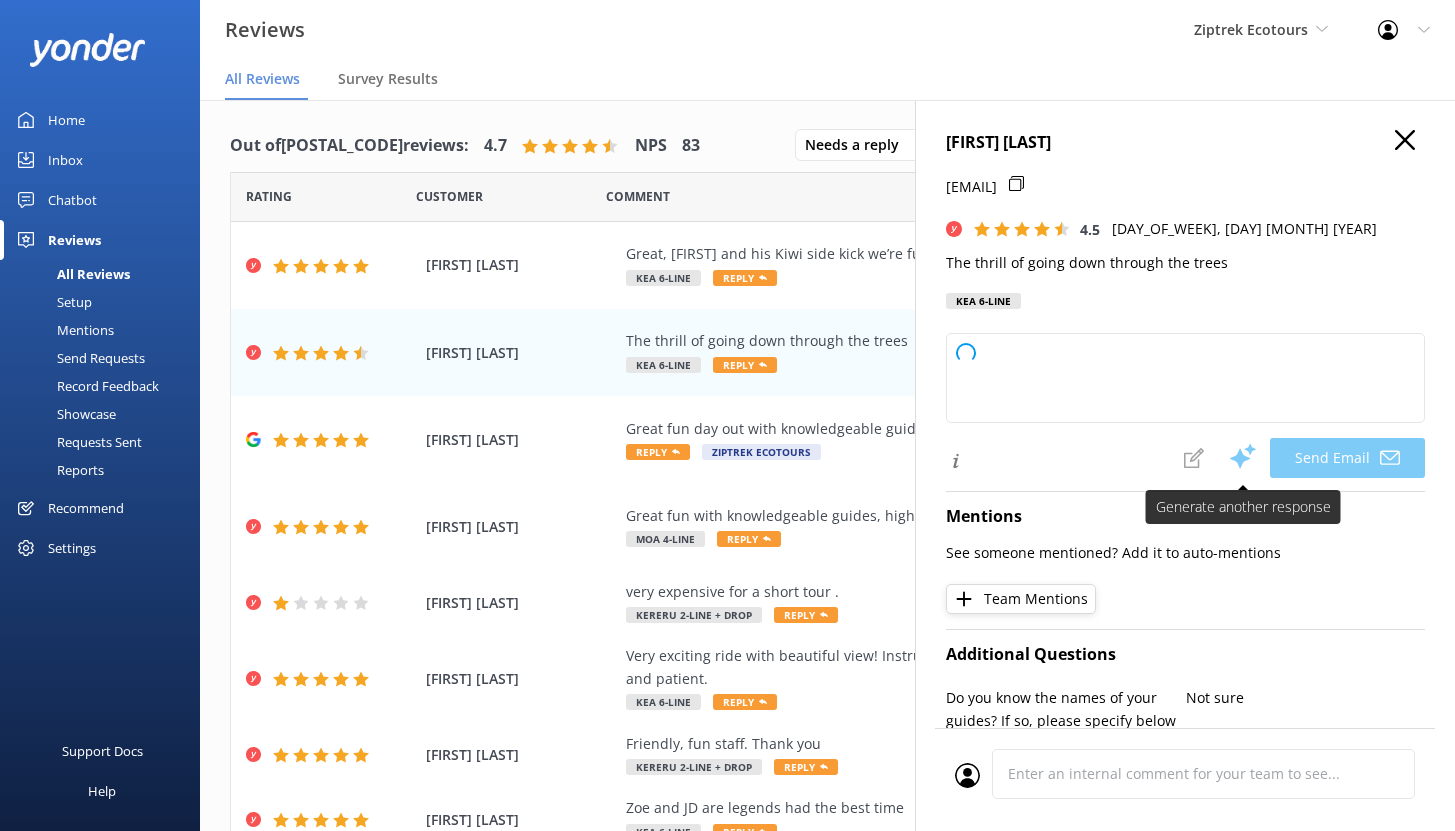 scroll, scrollTop: 0, scrollLeft: 0, axis: both 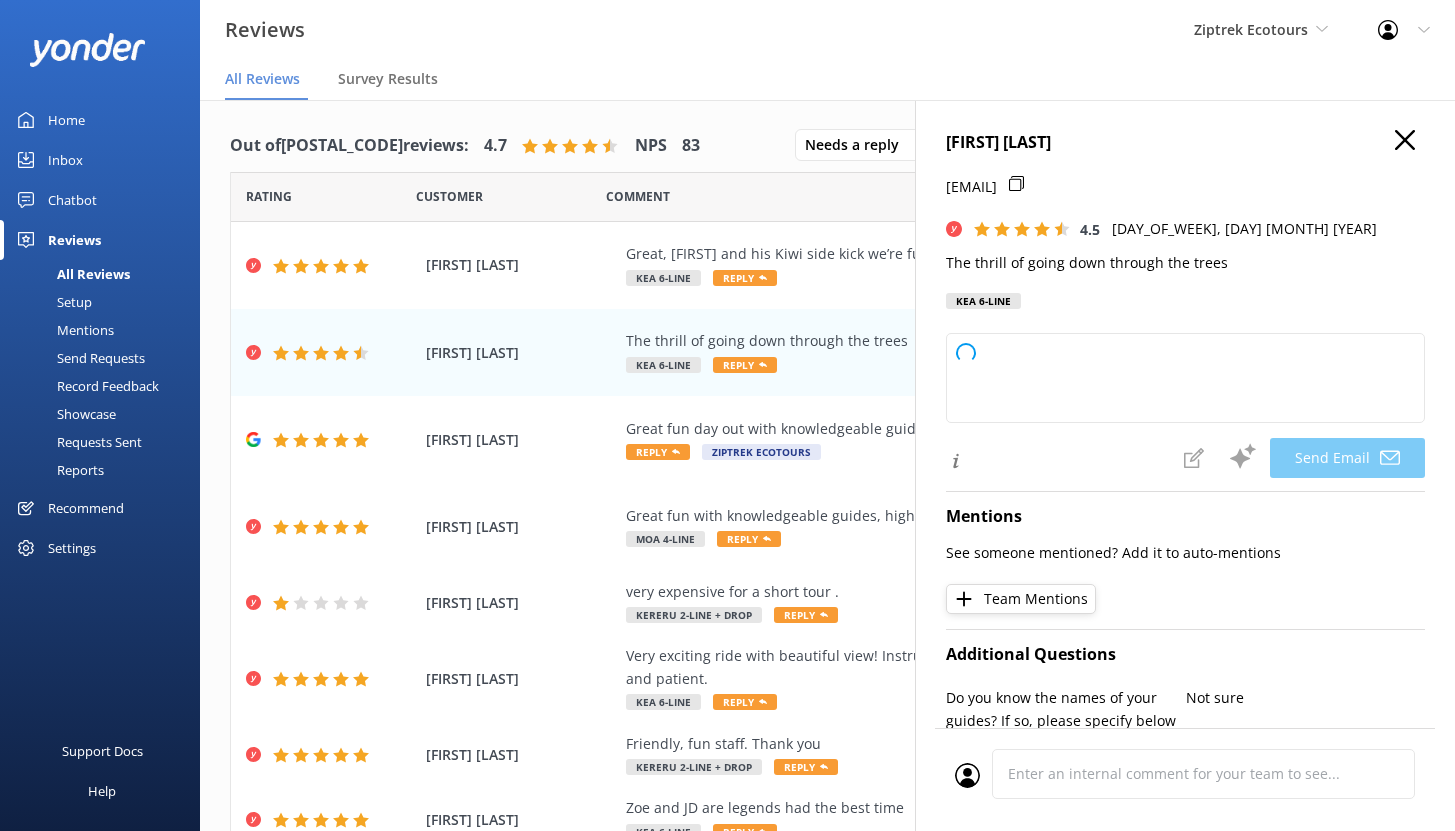 type on "Kia ora [FIRST],
Thanks so much for sharing your experience! We're so glad you enjoyed zipping through the trees with us. Hope to see you back for another adventure soon!
-The Ziptrek Team" 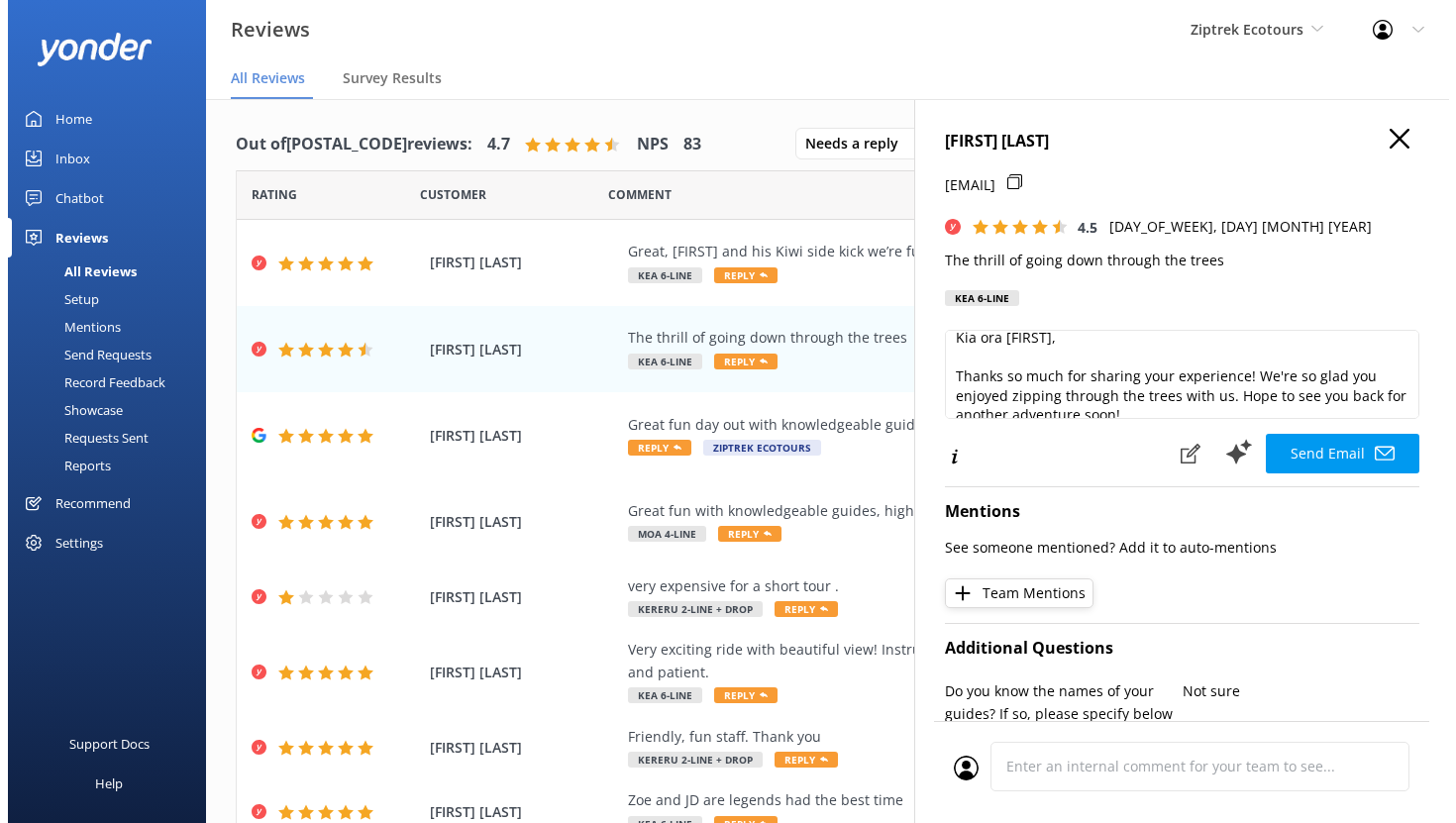 scroll, scrollTop: 29, scrollLeft: 0, axis: vertical 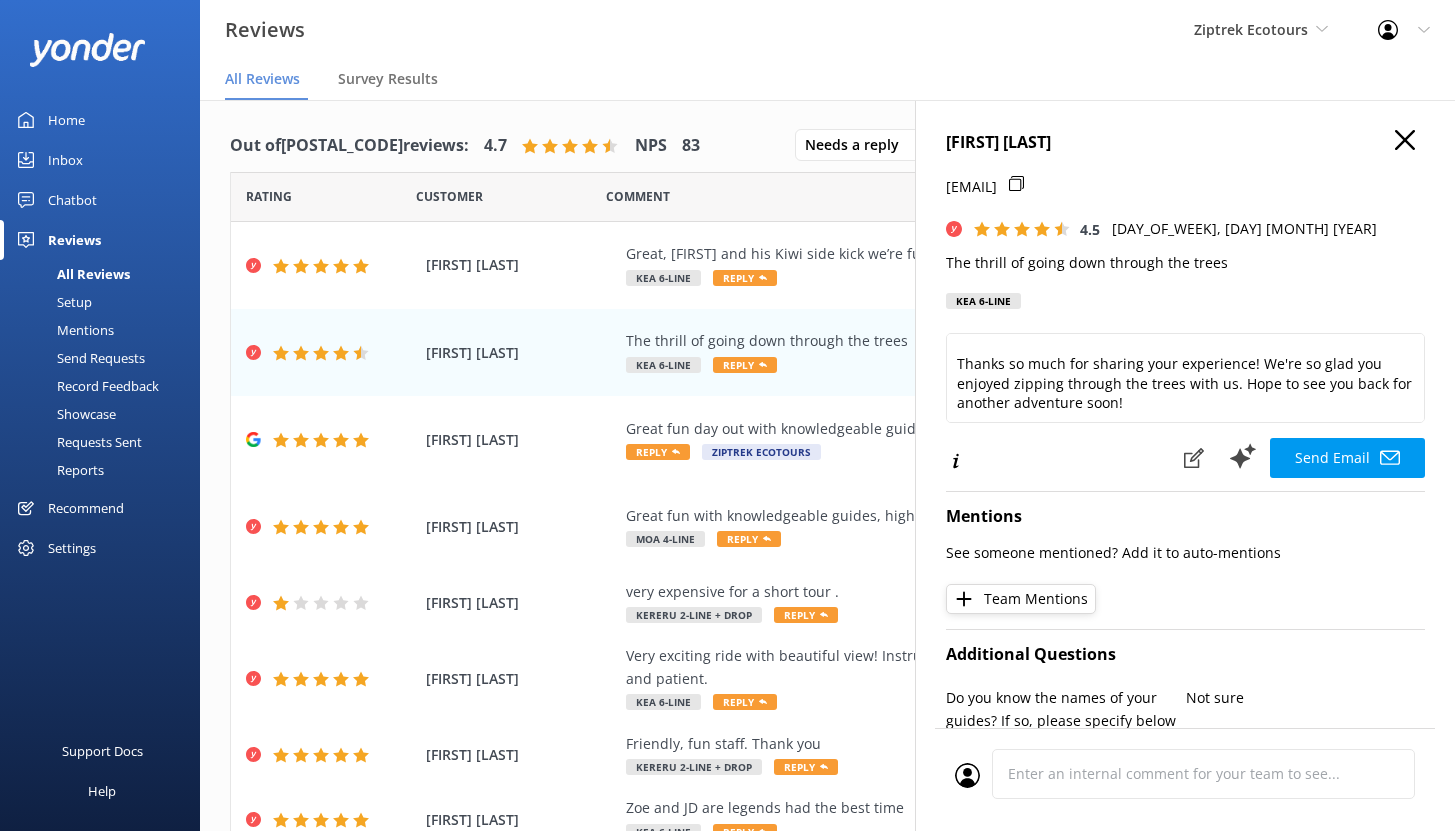 click 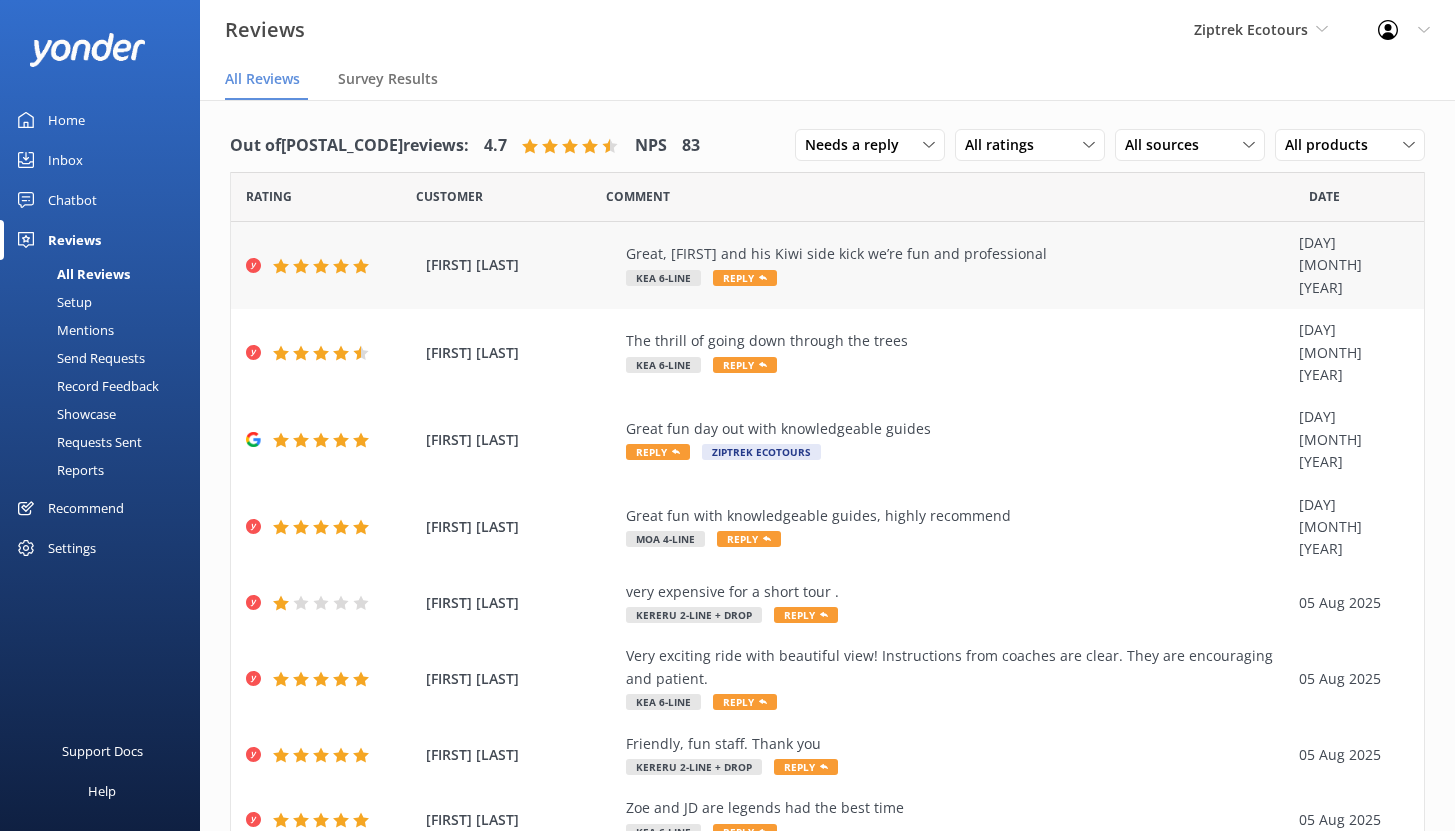 click on "Great, [FIRST] and his Kiwi side kick we’re fun and professional" at bounding box center [957, 254] 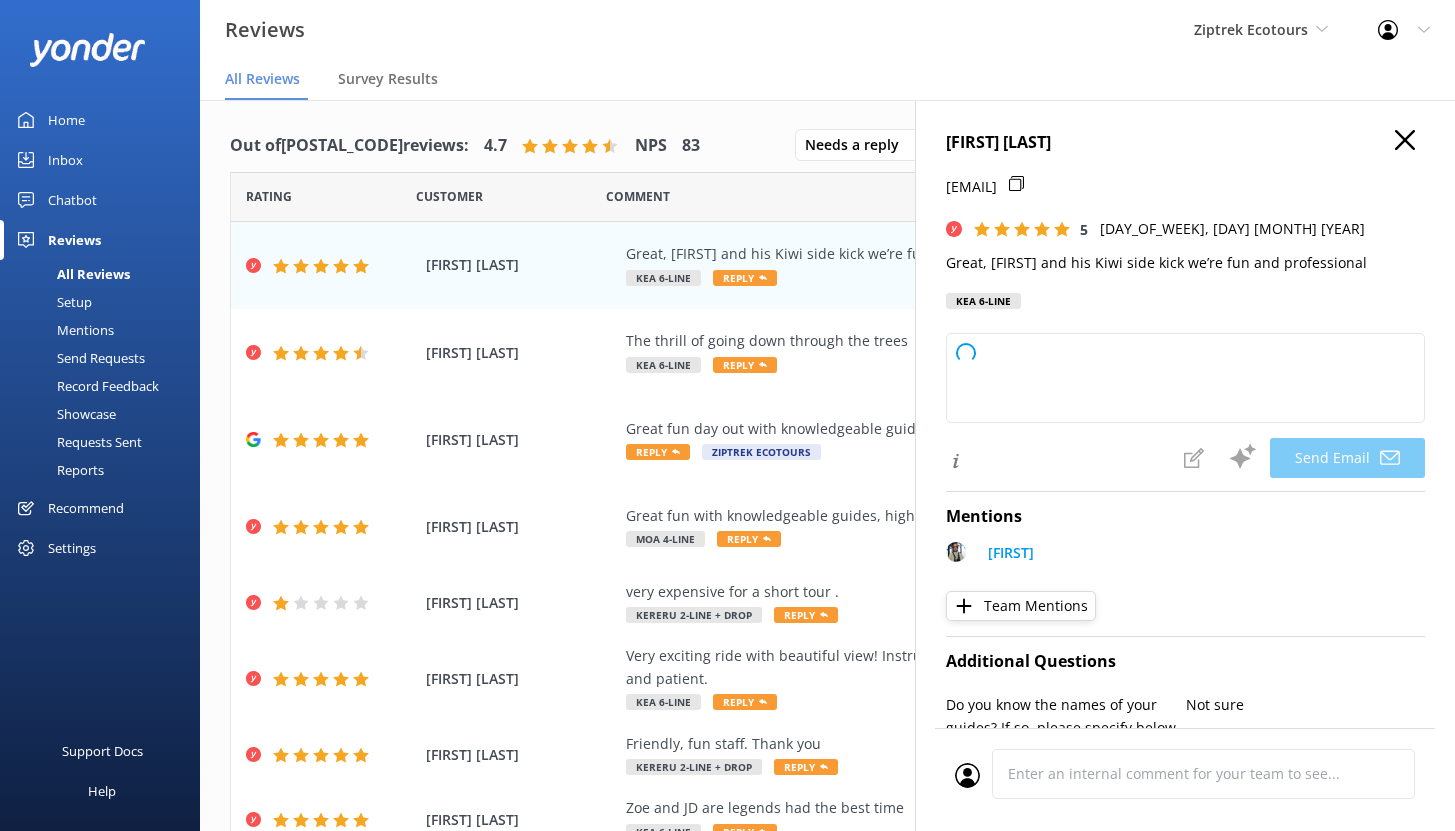 type on "Kia ora [FIRST],
Thank you so much for your awesome feedback! We’re glad you had such a great time with [FIRST] and his Kiwi sidekick. Your kind words mean a lot to us.
-The Ziptrek Team" 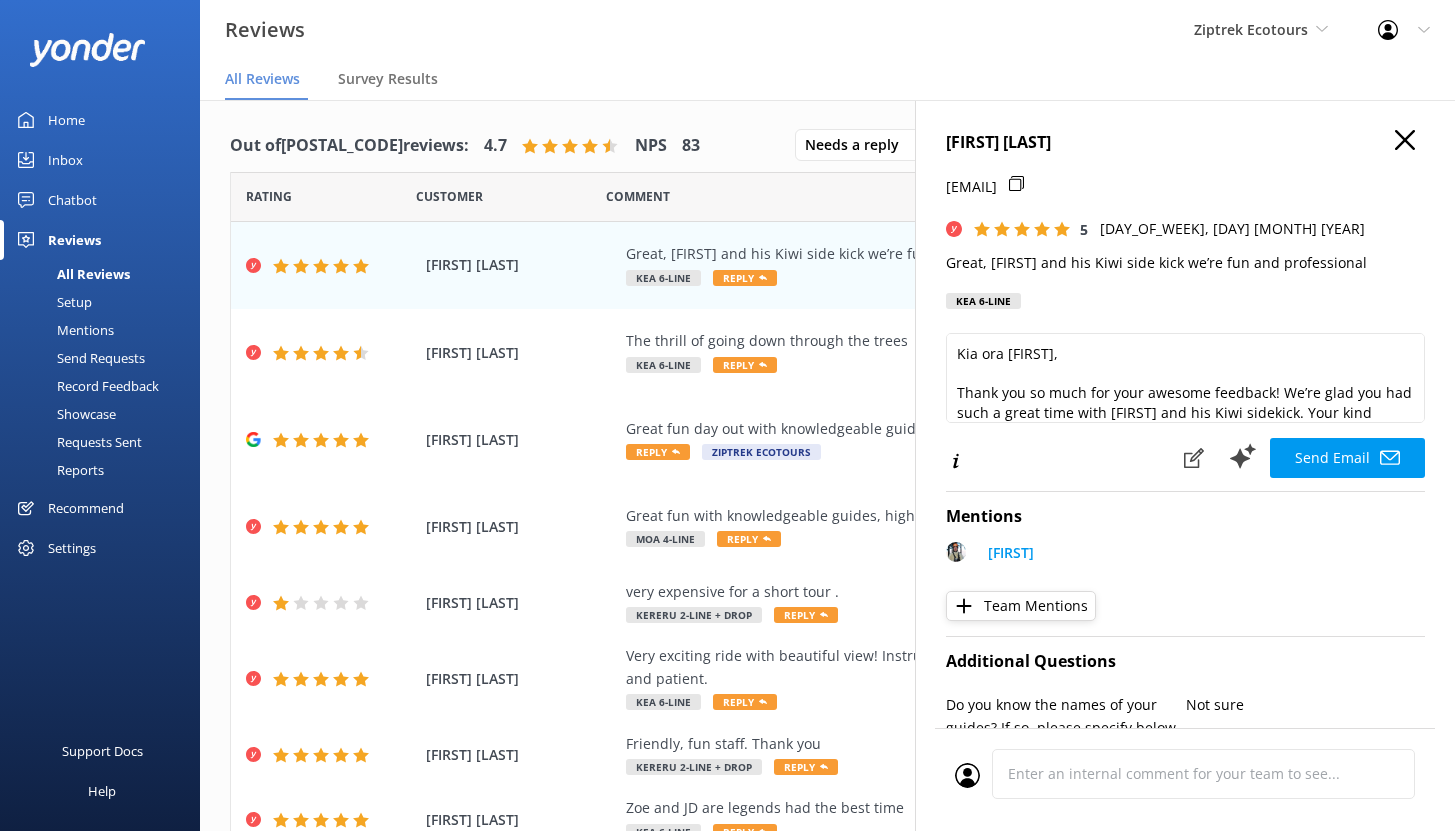 click on "Mentions" at bounding box center (63, 330) 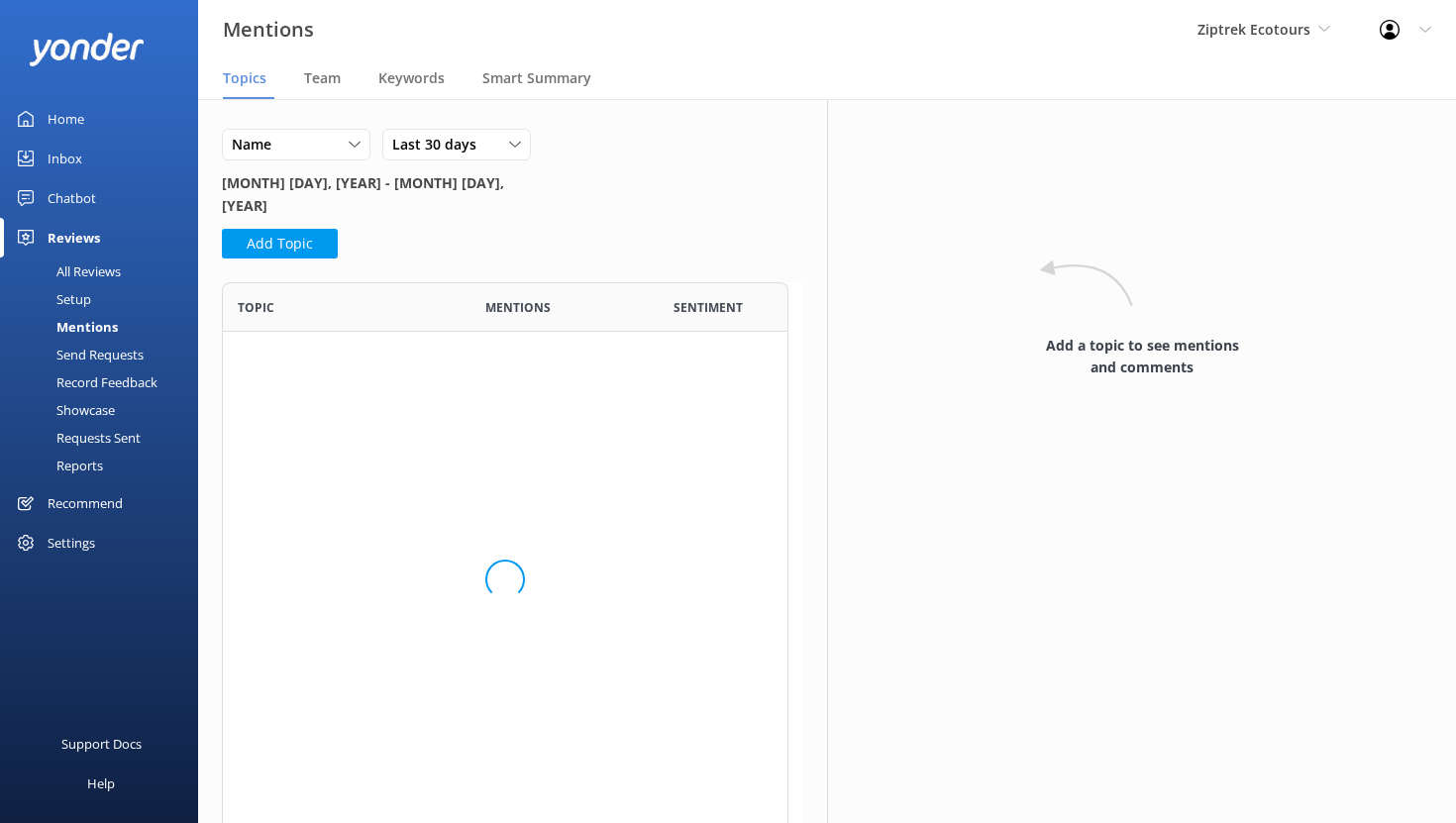 scroll, scrollTop: 16, scrollLeft: 16, axis: both 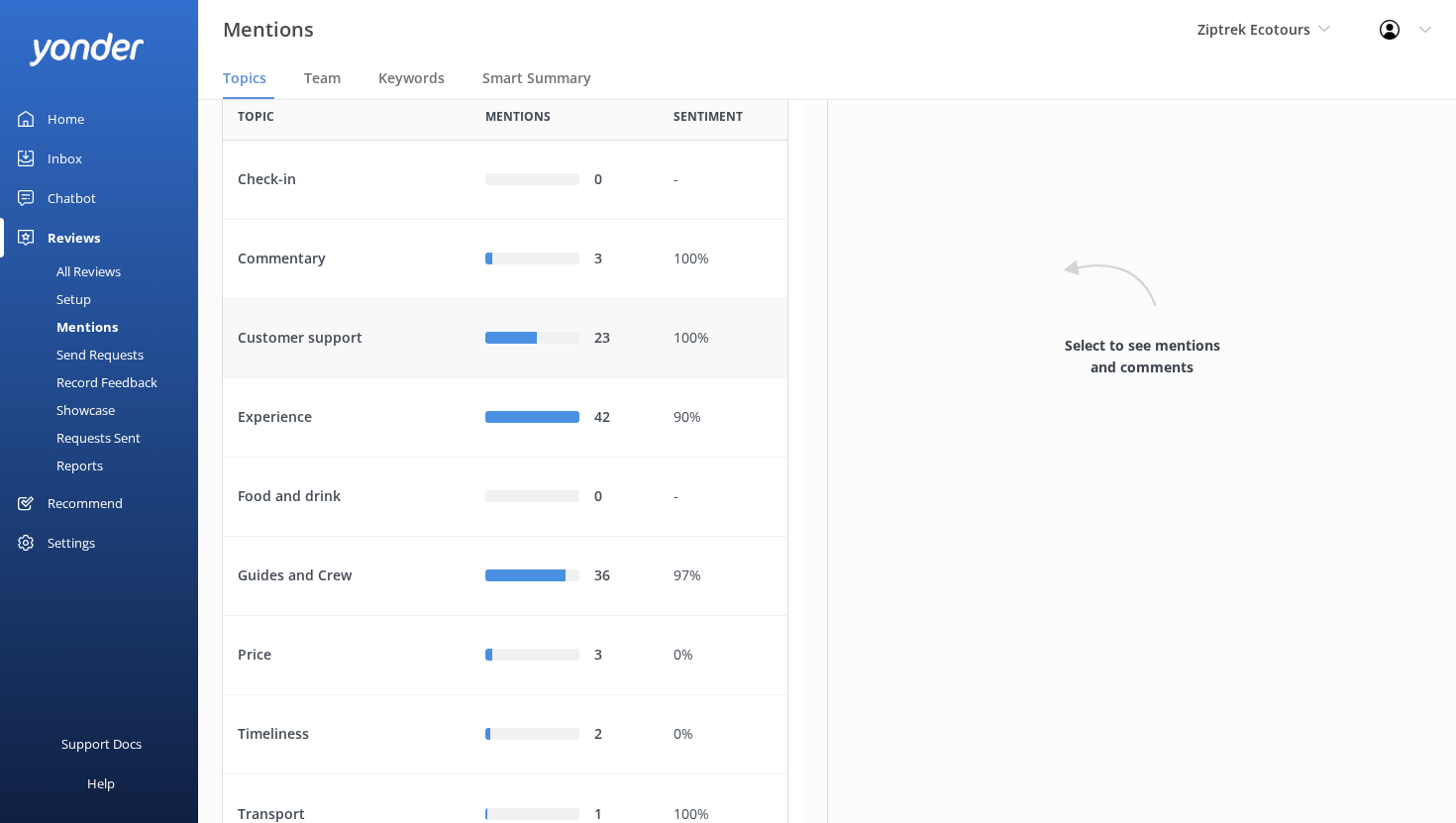 click on "Customer support" at bounding box center (347, 339) 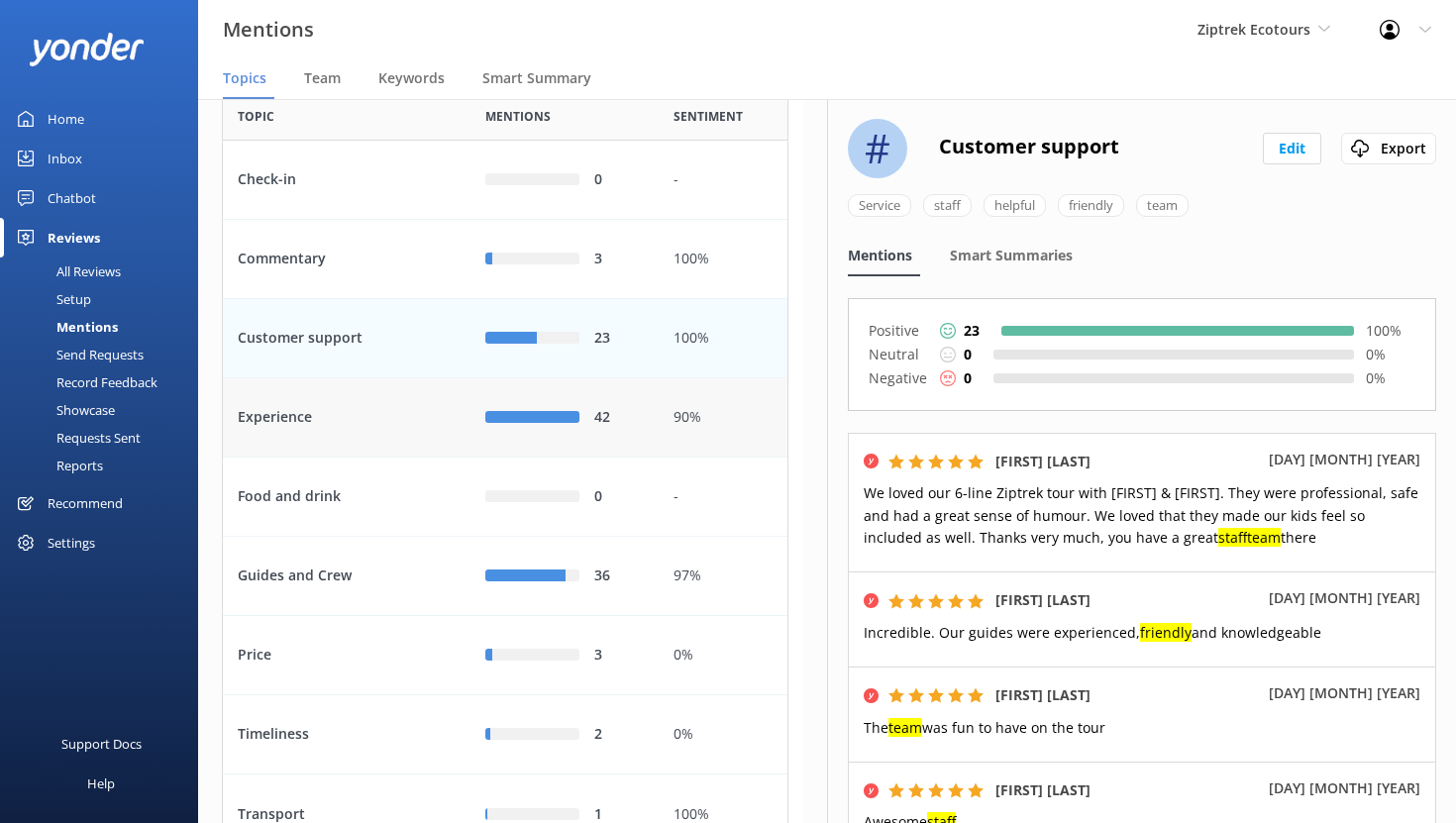 click on "Experience" at bounding box center (347, 418) 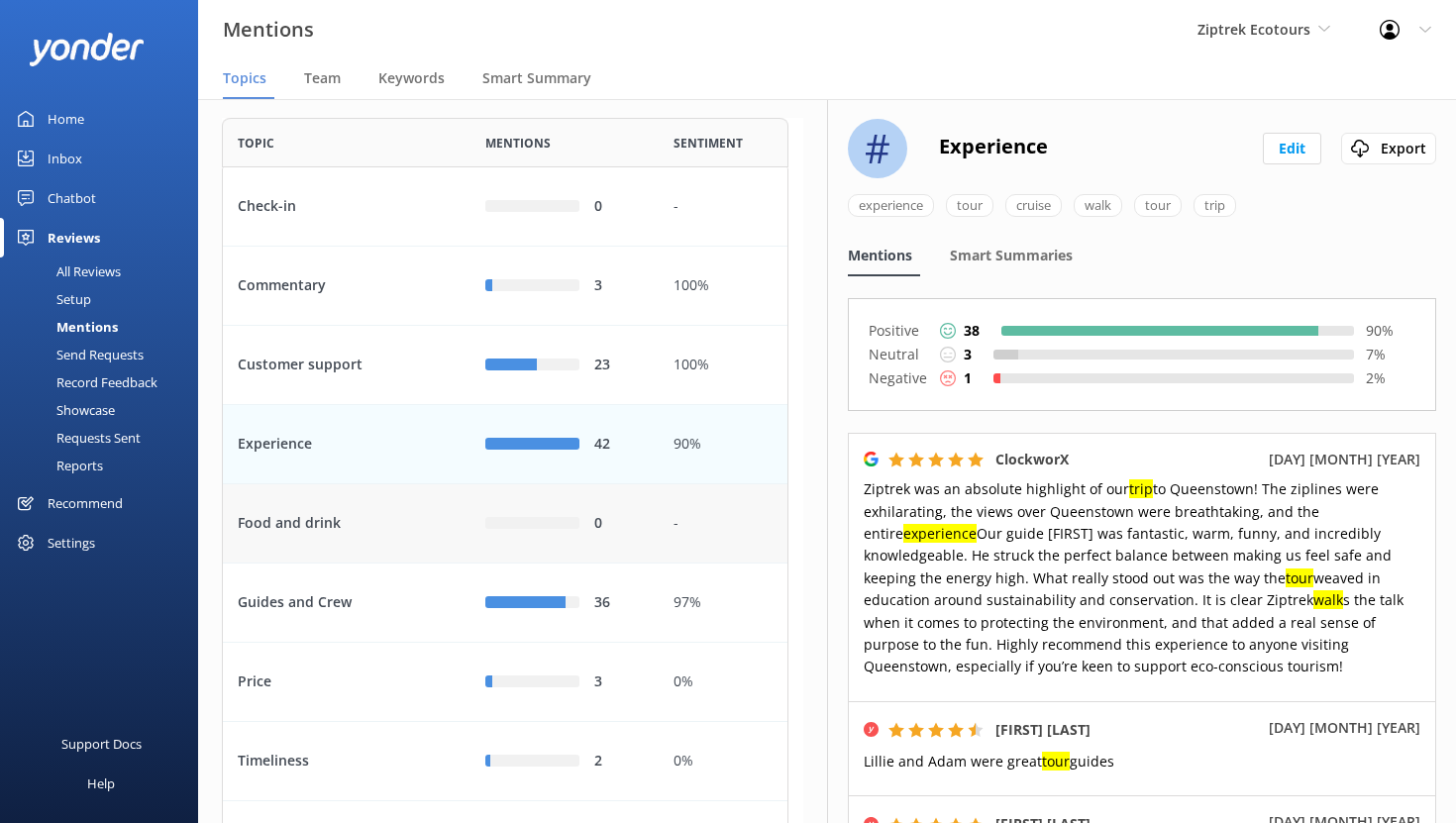 scroll, scrollTop: 68, scrollLeft: 0, axis: vertical 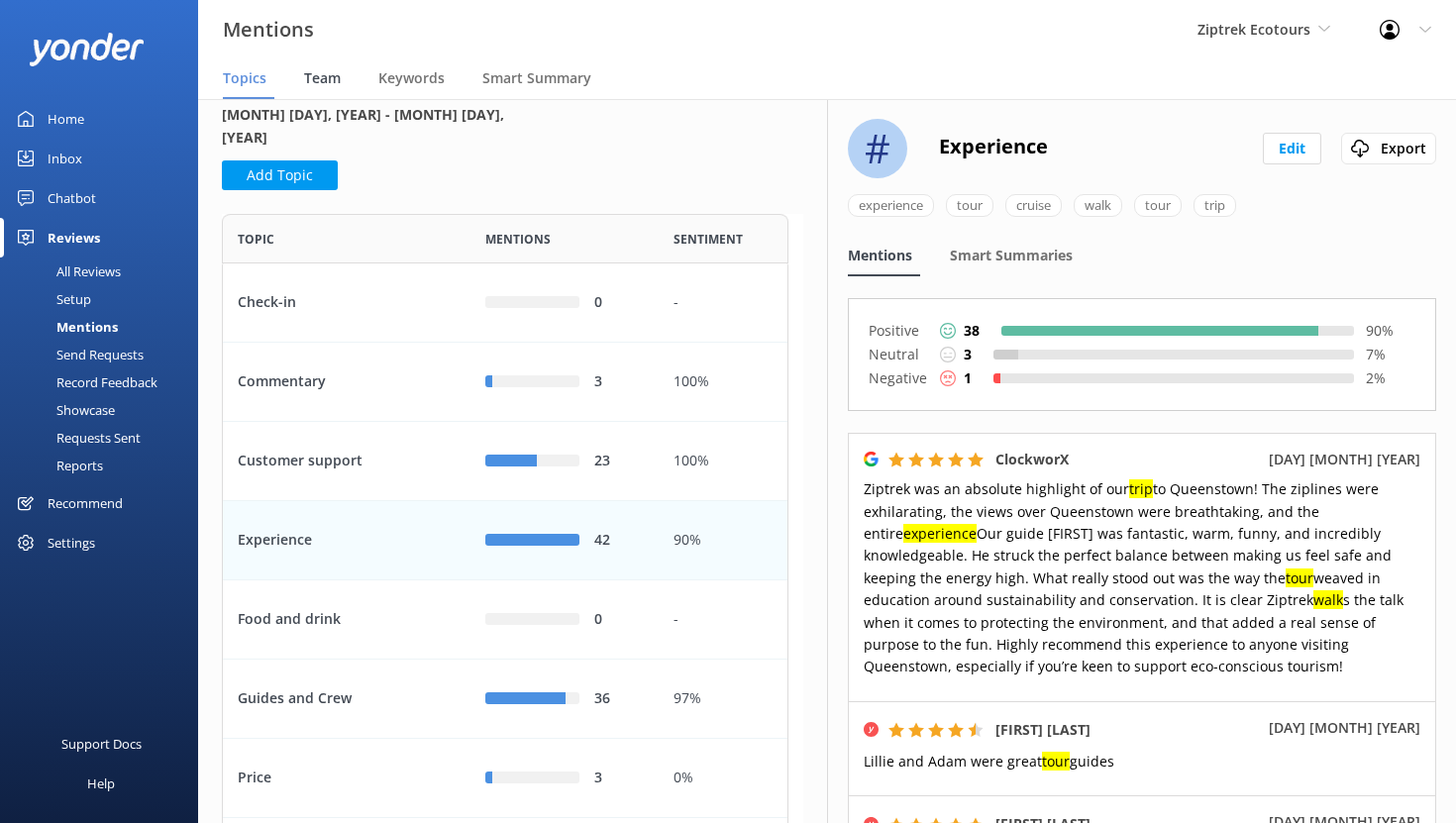 click on "Team" at bounding box center (322, 78) 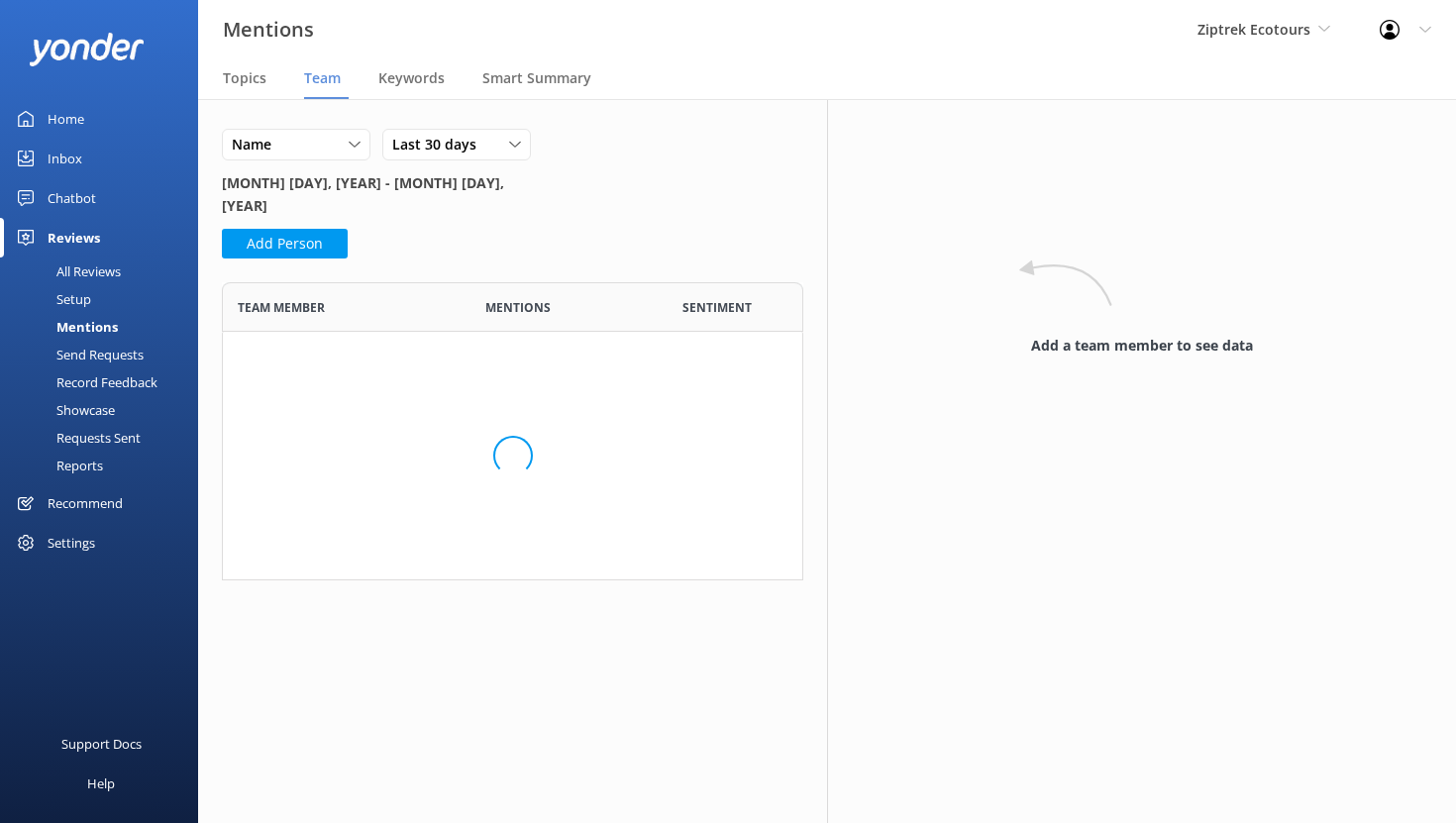 scroll, scrollTop: 16, scrollLeft: 16, axis: both 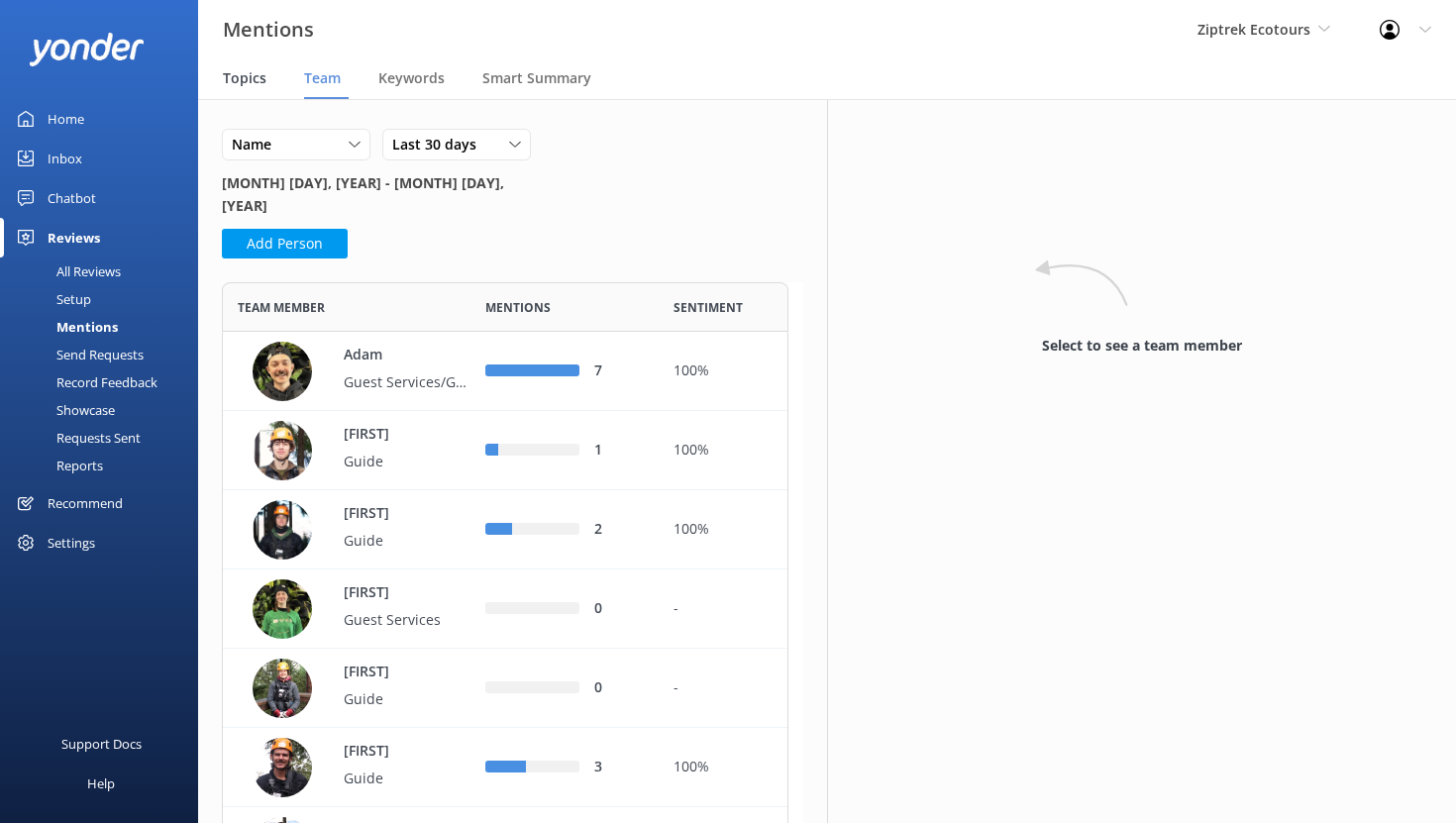 click on "Topics" at bounding box center (245, 78) 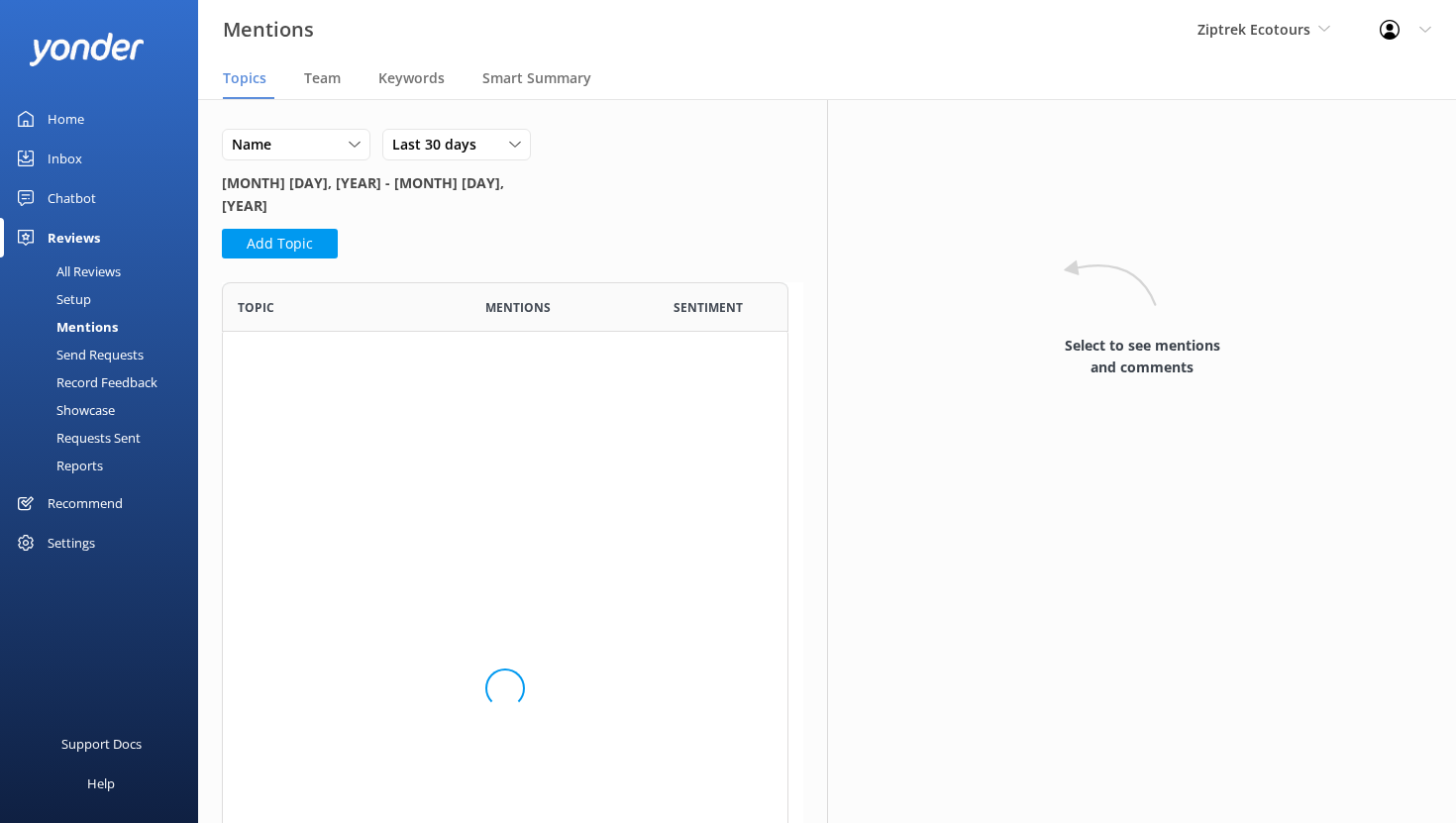 scroll, scrollTop: 16, scrollLeft: 16, axis: both 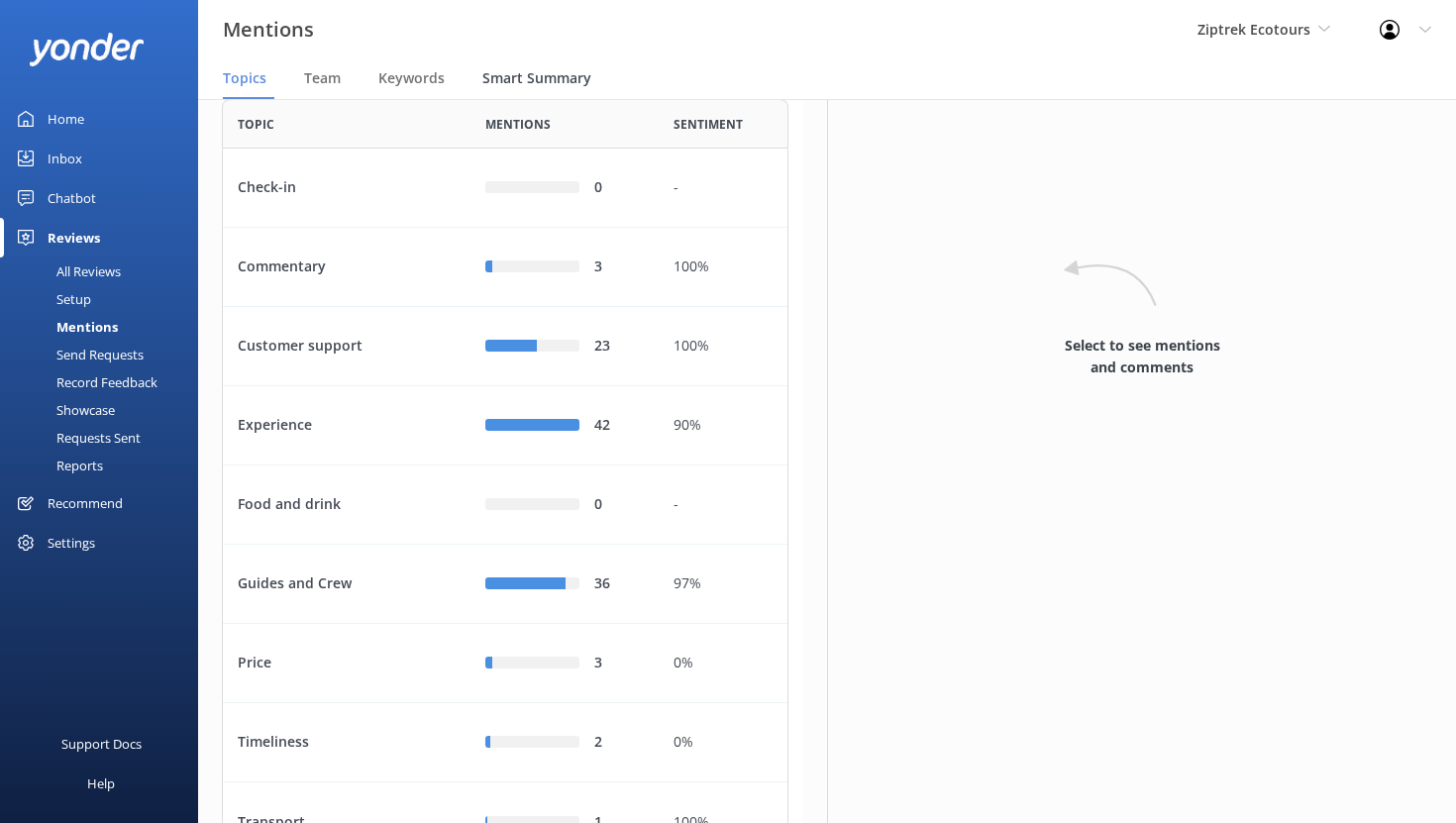 click on "Smart Summary" at bounding box center [537, 78] 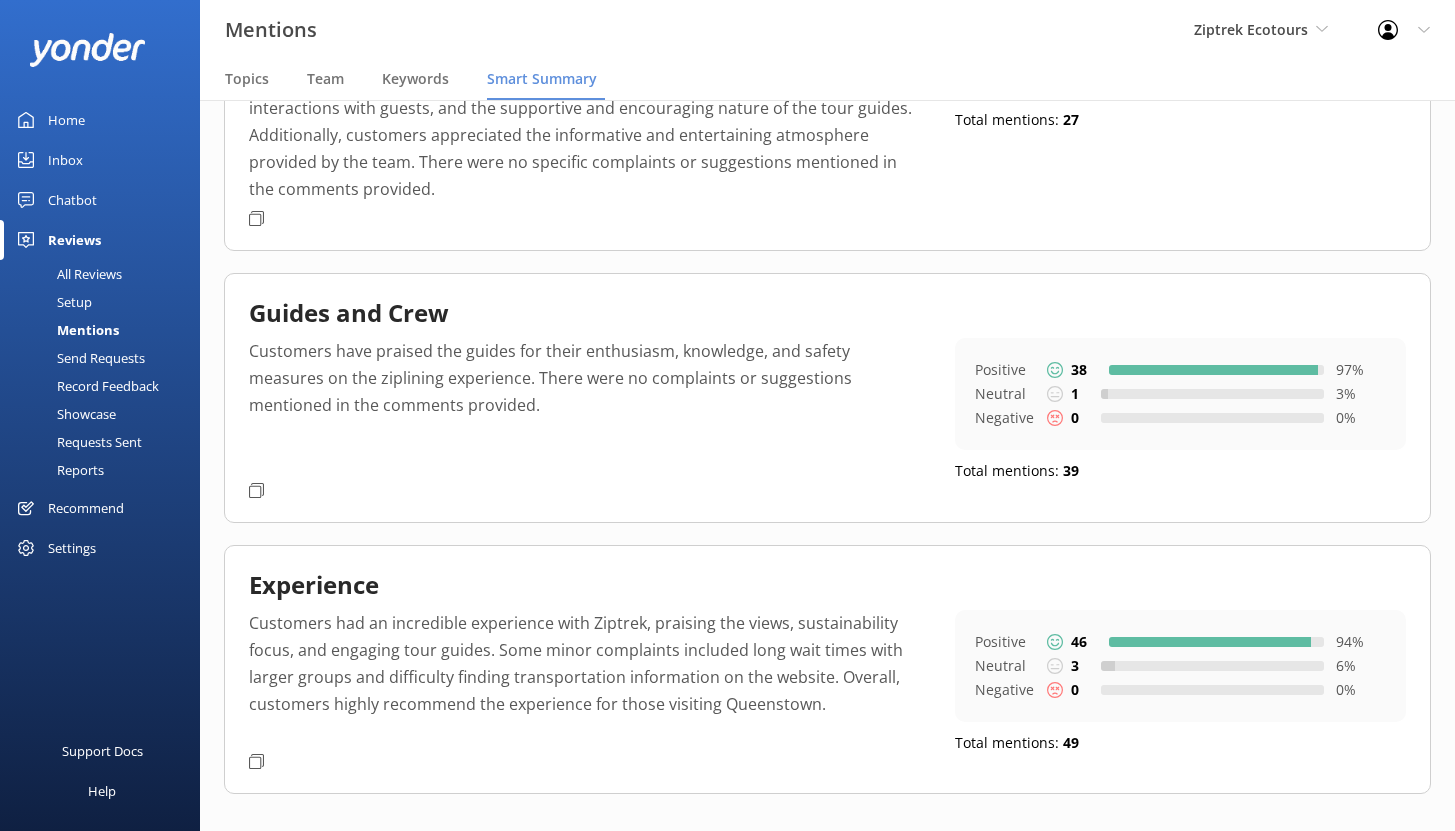 scroll, scrollTop: 297, scrollLeft: 0, axis: vertical 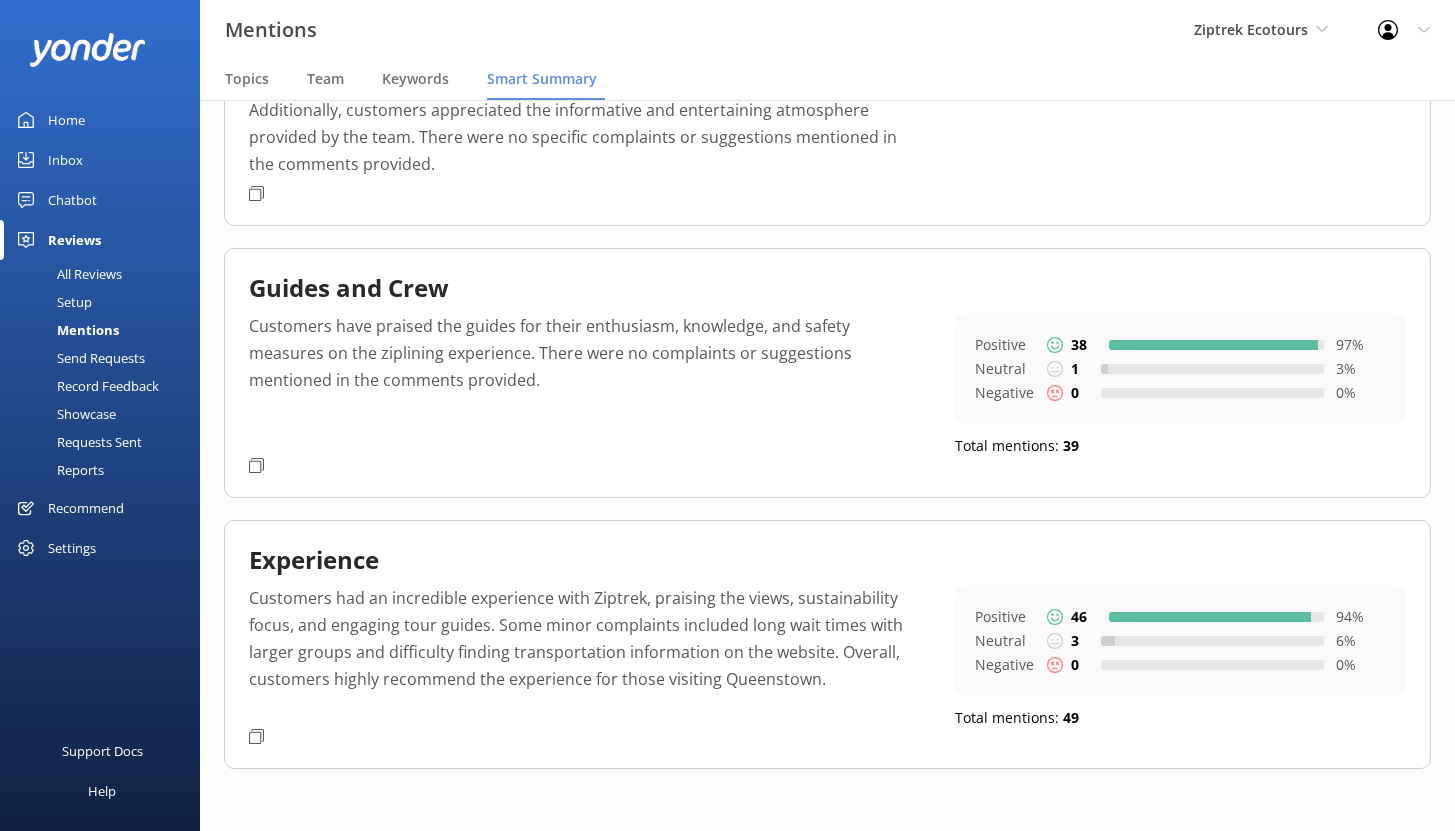 click on "Reviews" at bounding box center (74, 240) 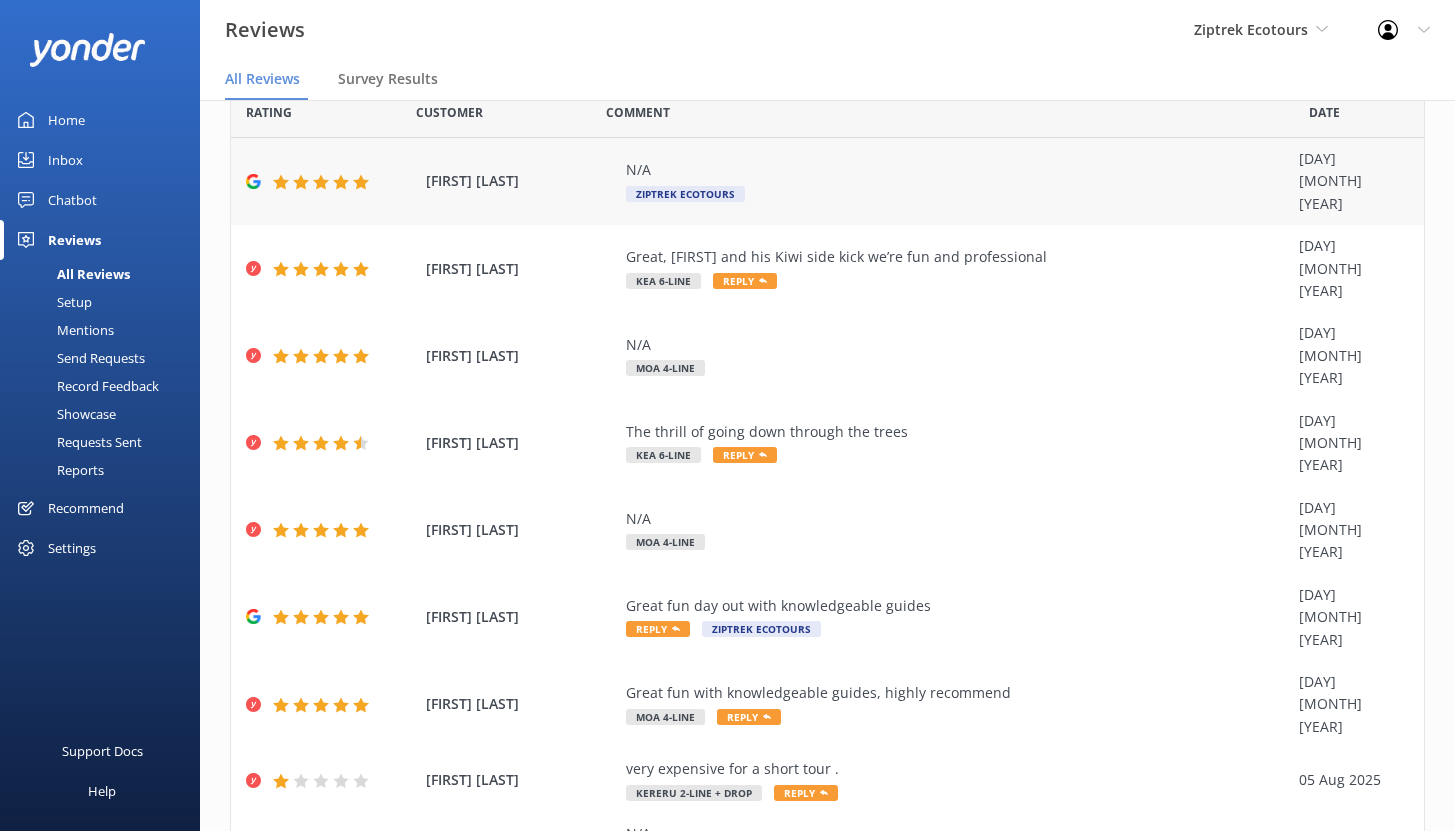 scroll, scrollTop: 0, scrollLeft: 0, axis: both 